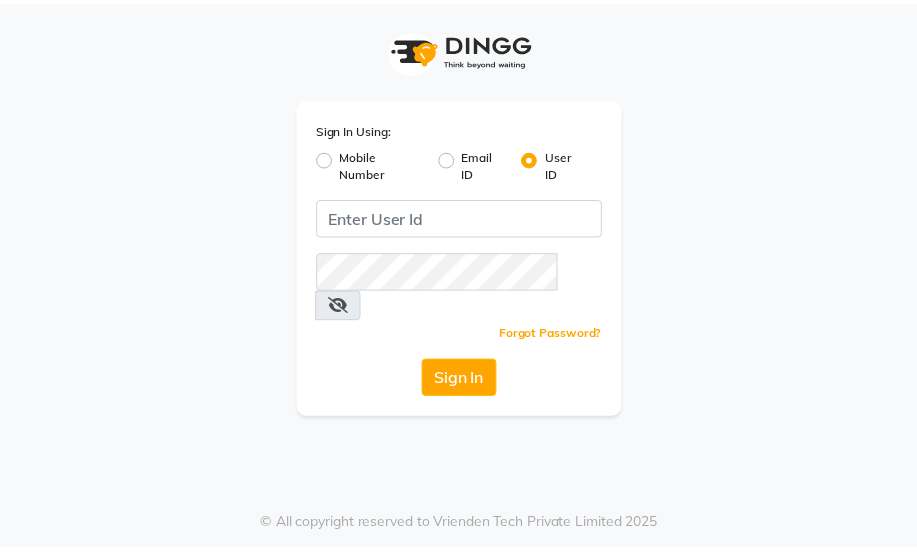 scroll, scrollTop: 0, scrollLeft: 0, axis: both 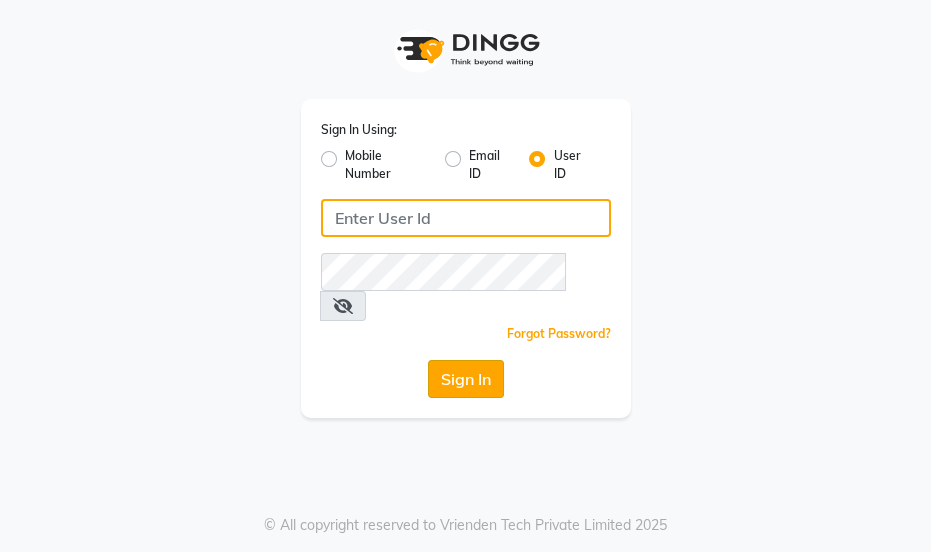 type on "essencebeauty" 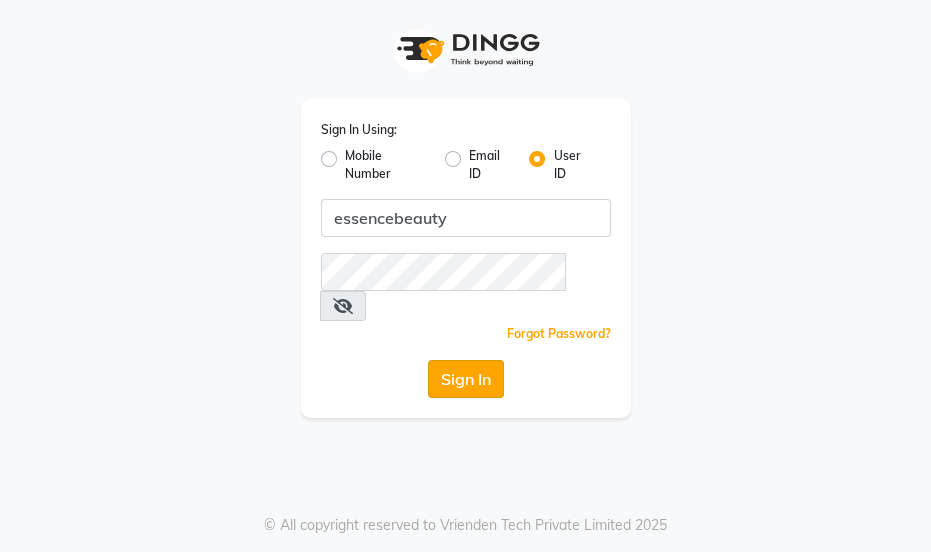 click on "Sign In" 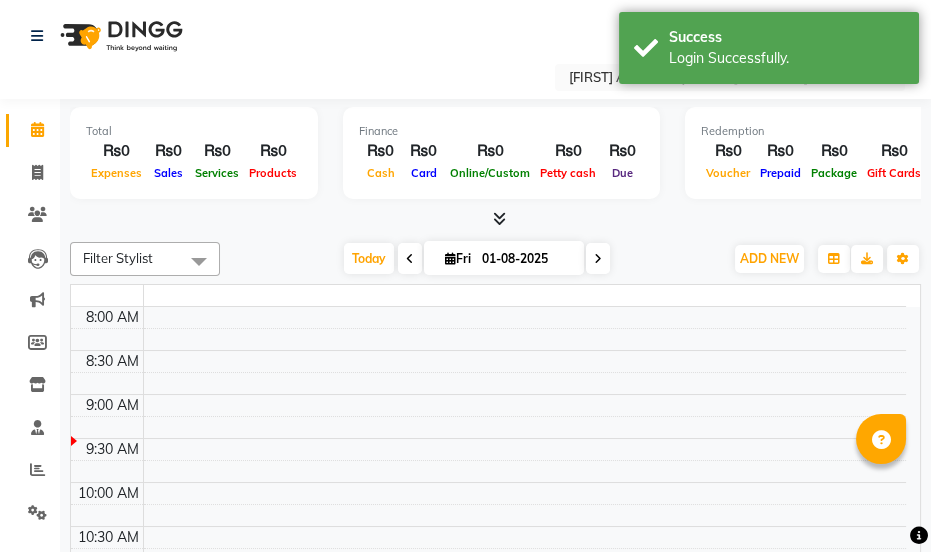 select on "en" 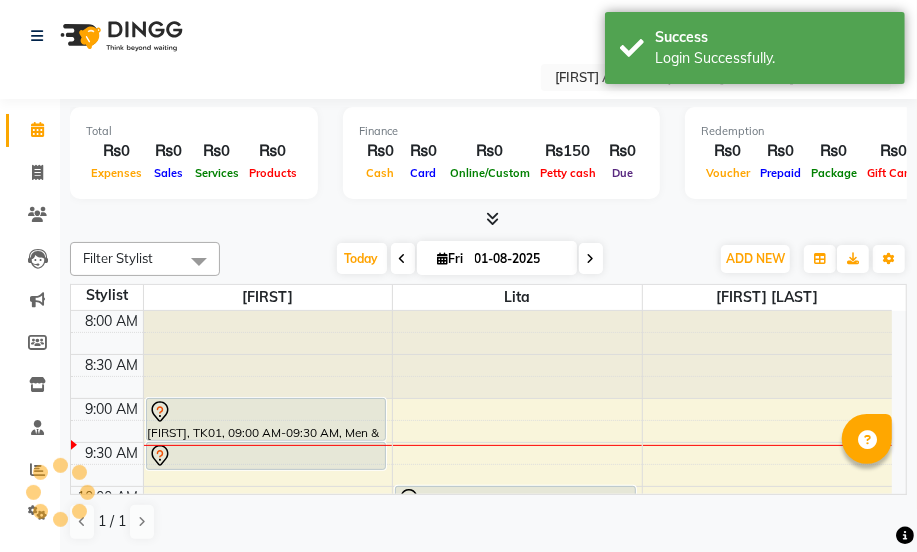 scroll, scrollTop: 0, scrollLeft: 0, axis: both 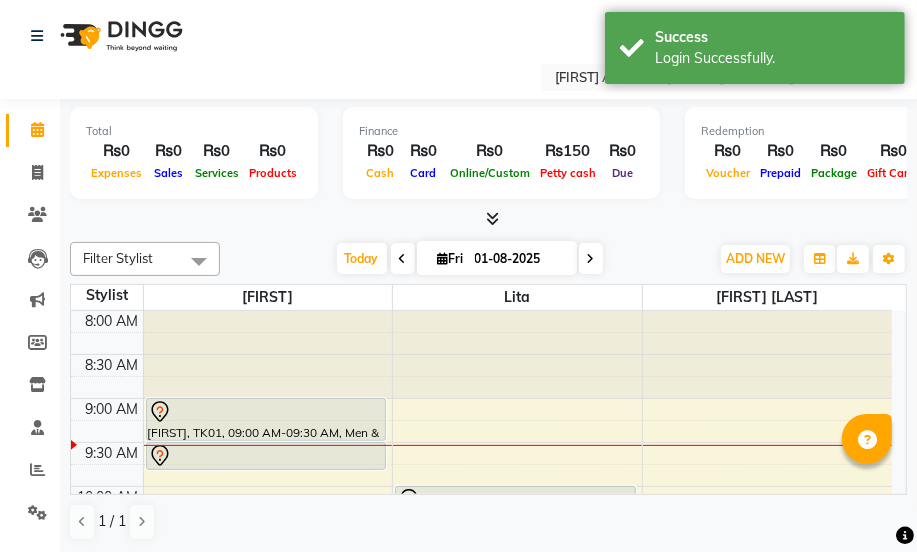 click 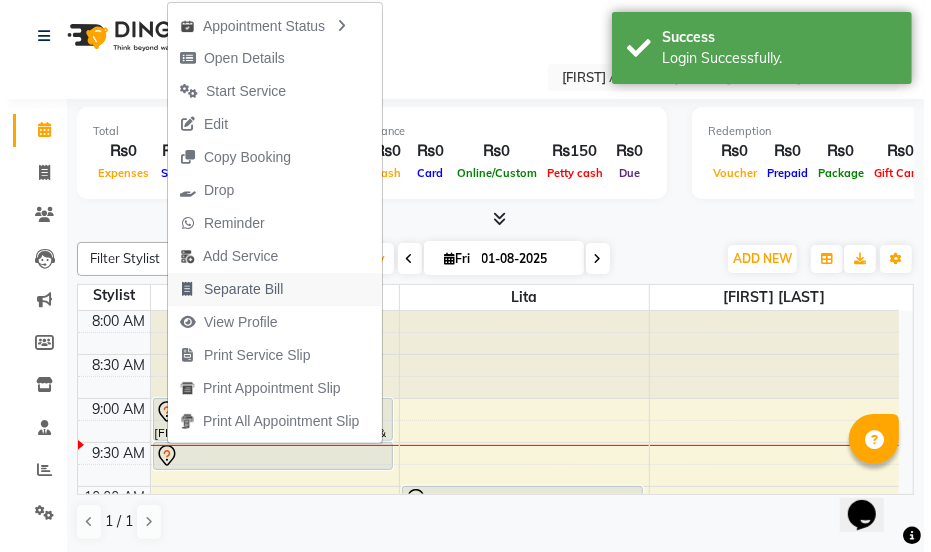 scroll, scrollTop: 0, scrollLeft: 0, axis: both 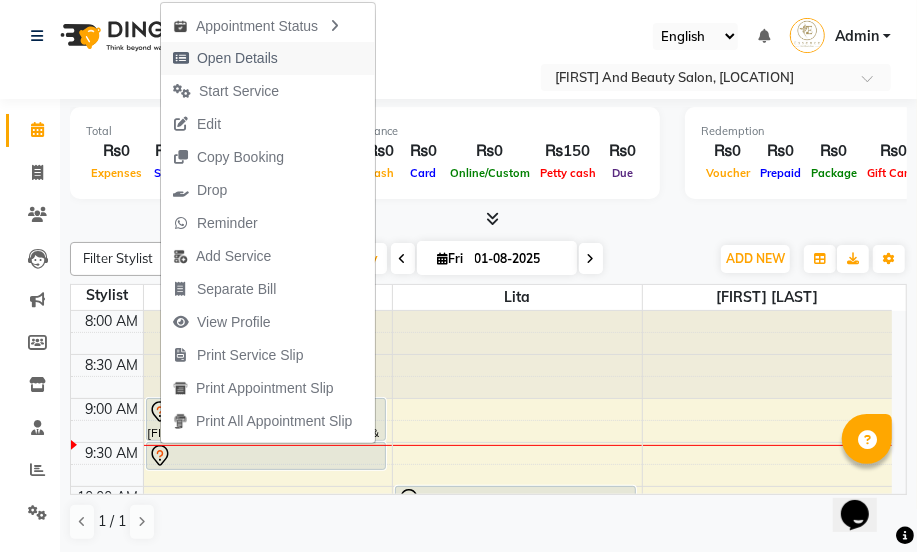 click on "Open Details" at bounding box center (237, 58) 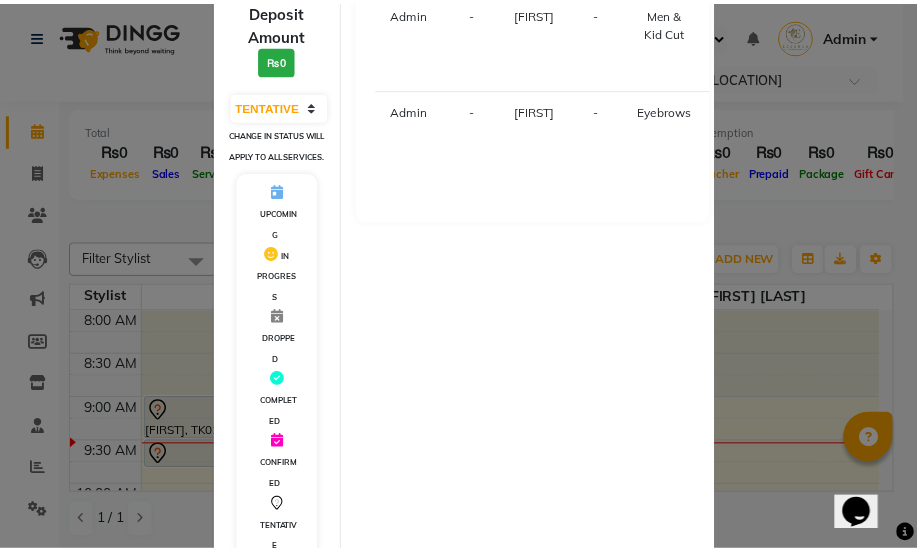 scroll, scrollTop: 440, scrollLeft: 0, axis: vertical 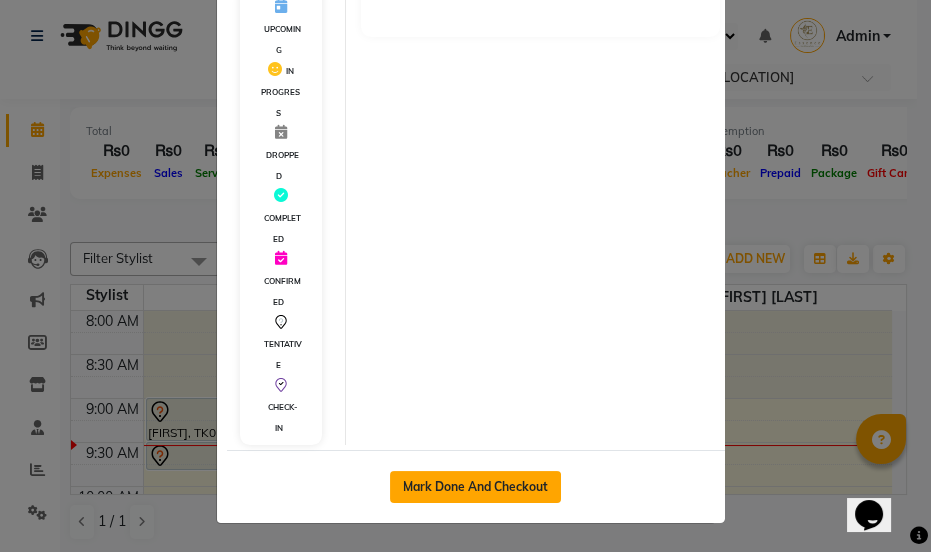 click on "Mark Done And Checkout" 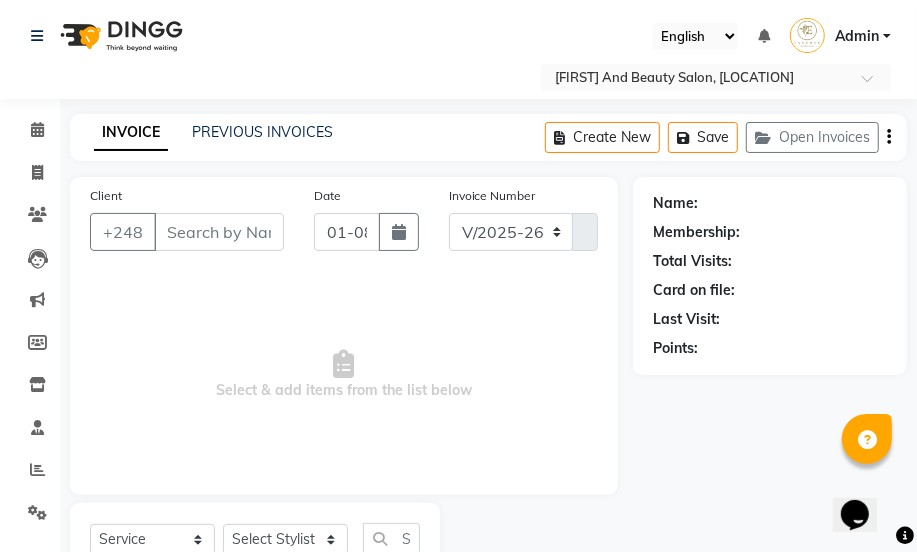 type on "2520733" 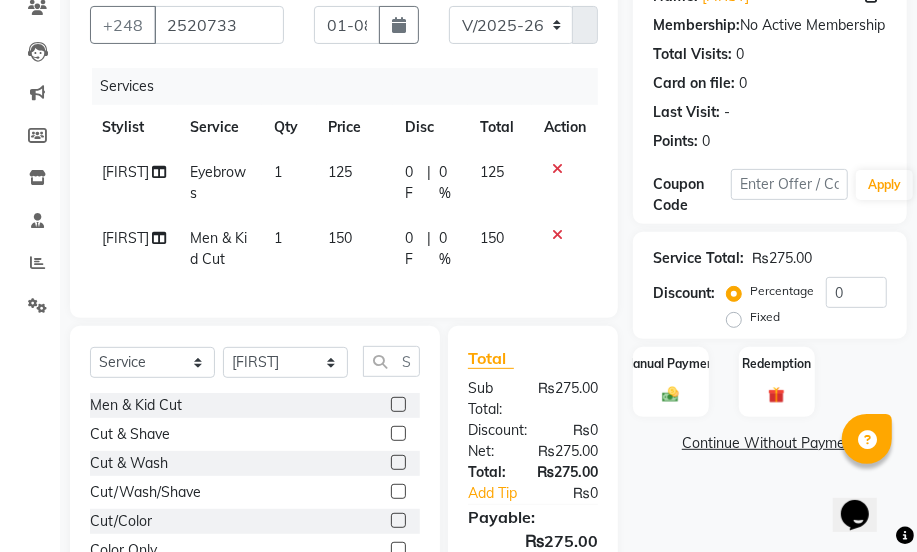 scroll, scrollTop: 272, scrollLeft: 0, axis: vertical 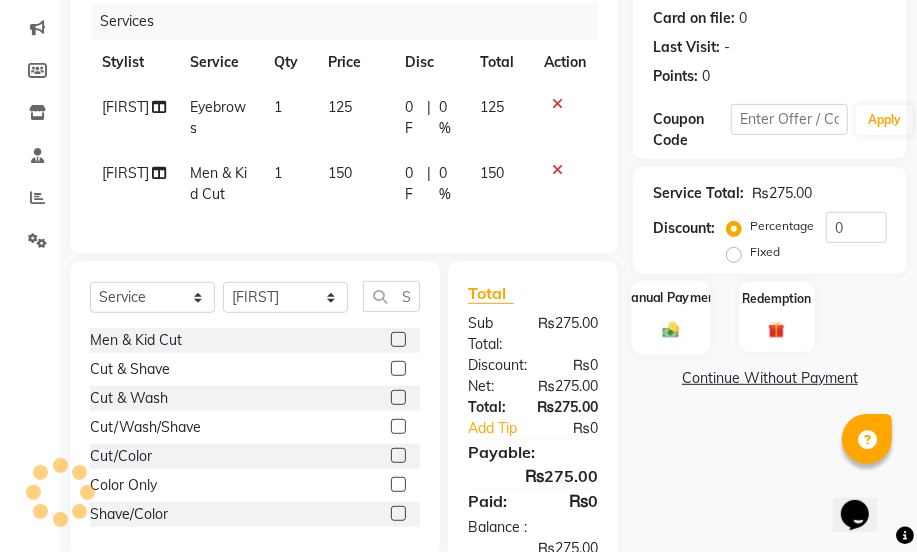 click on "Manual Payment" 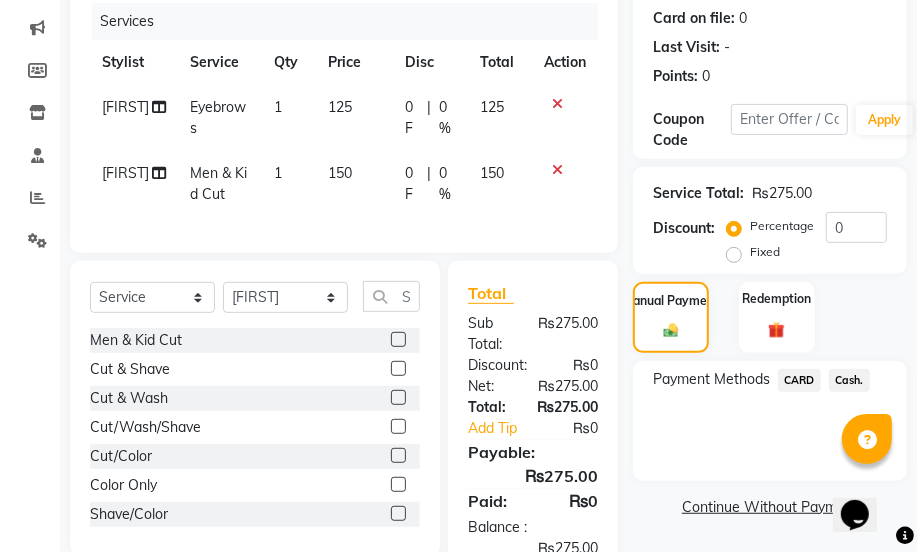 click on "CARD" 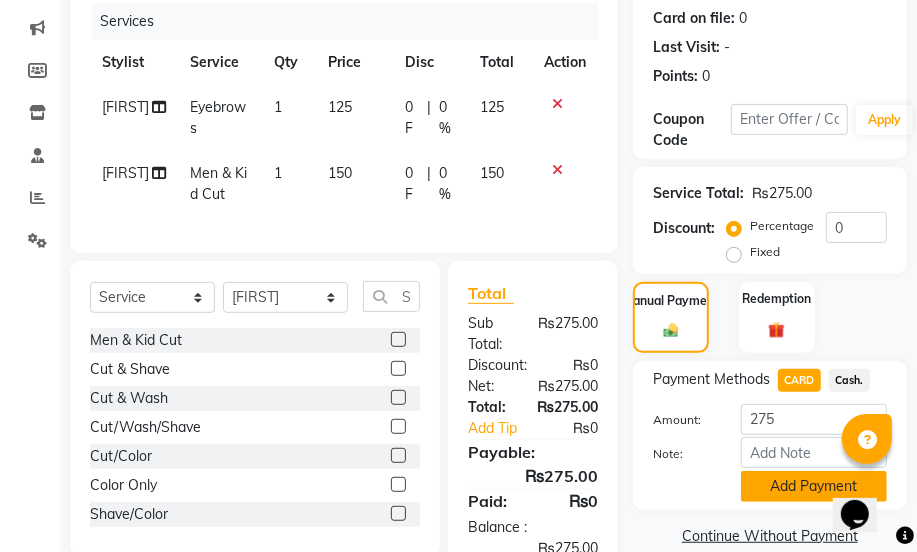 click on "Add Payment" 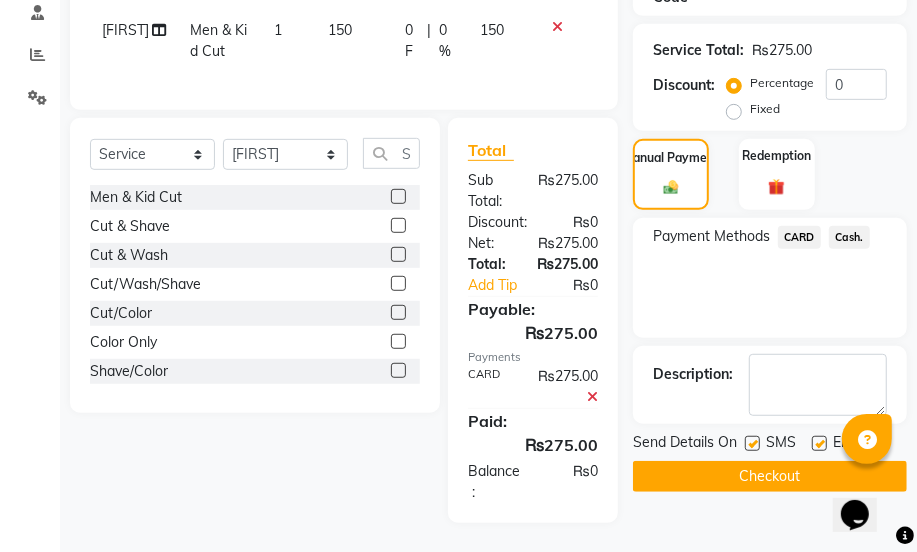 scroll, scrollTop: 430, scrollLeft: 0, axis: vertical 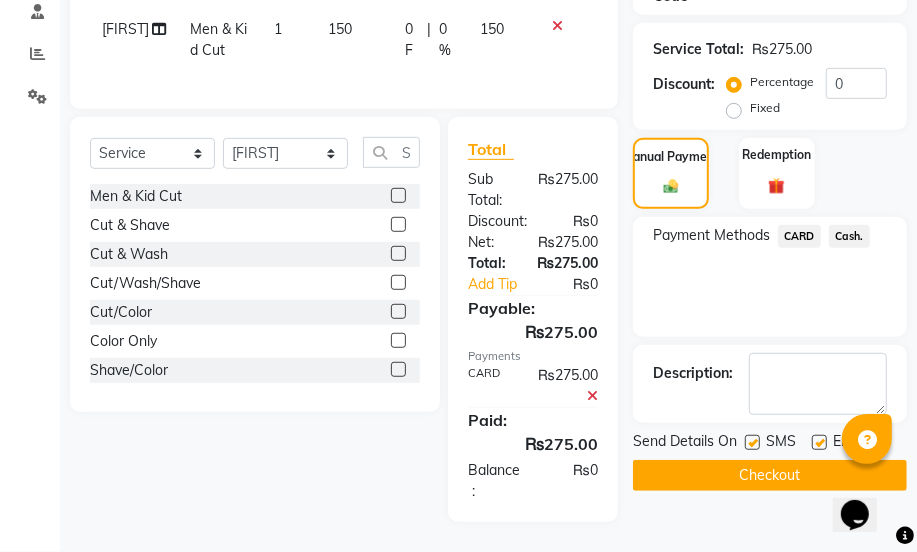 click on "Checkout" 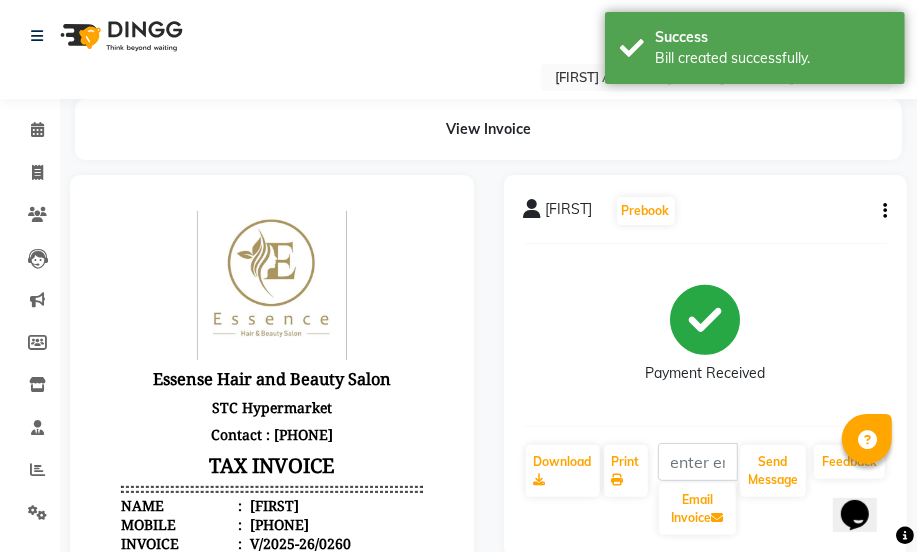scroll, scrollTop: 0, scrollLeft: 0, axis: both 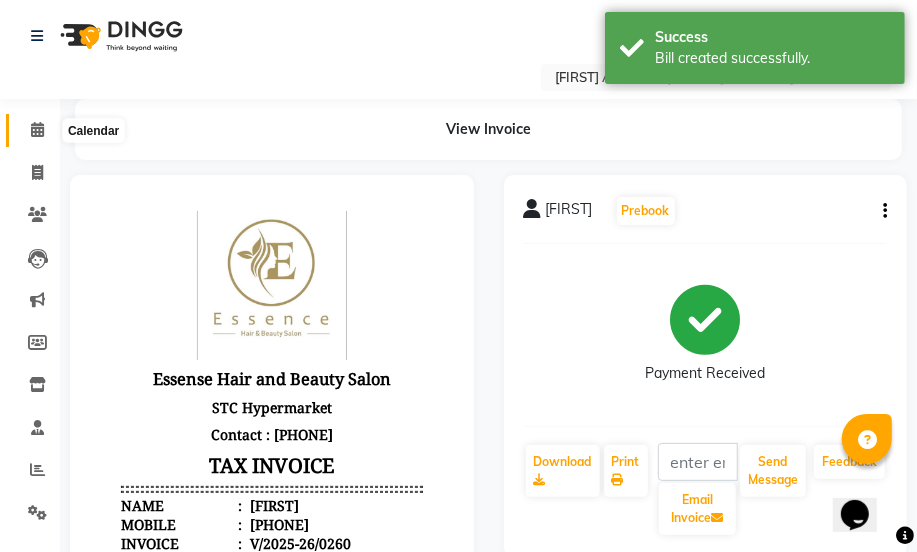click 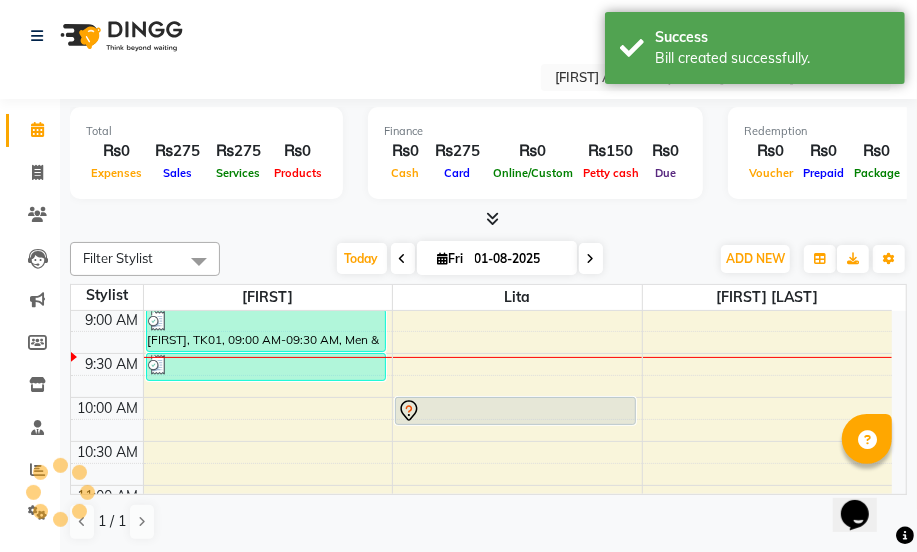 scroll, scrollTop: 89, scrollLeft: 0, axis: vertical 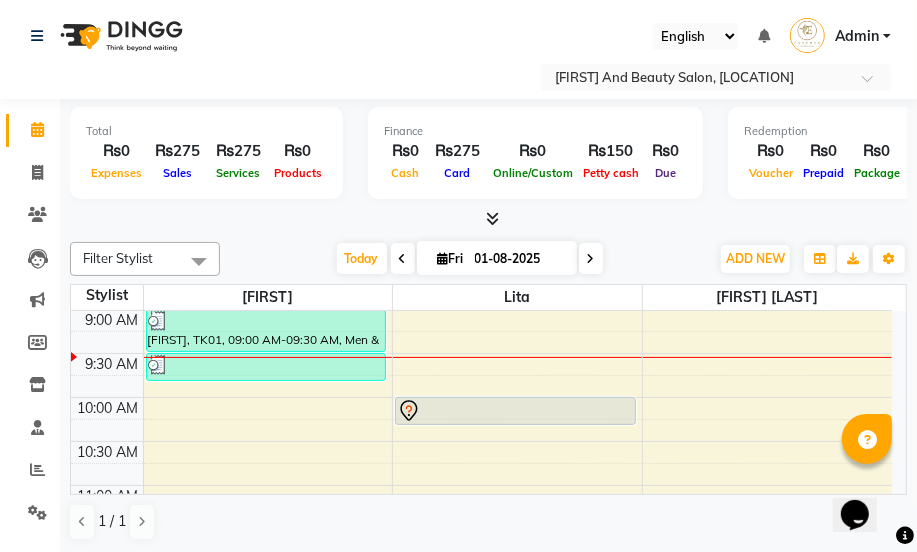 click on "8:00 AM 8:30 AM 9:00 AM 9:30 AM 10:00 AM 10:30 AM 11:00 AM 11:30 AM 12:00 PM 12:30 PM 1:00 PM 1:30 PM 2:00 PM 2:30 PM 3:00 PM 3:30 PM 4:00 PM 4:30 PM 5:00 PM 5:30 PM 6:00 PM 6:30 PM 7:00 PM 7:30 PM 8:00 PM 8:30 PM     [FIRST], TK01, 09:00 AM-09:30 AM, Men & Kid Cut     [FIRST], TK01, 09:30 AM-09:50 AM, Eyebrows             [FIRST], TK02, 01:00 PM-01:30 PM, Men & Kid Cut             [FIRST], TK03, 10:00 AM-10:20 AM, Eyebrows             [FIRST], TK04, 02:00 PM-04:00 PM, Keratin-Shoulder             [FIRST], TK04, 03:00 PM-04:30 PM, Shampoo,Blow,Dry Long" at bounding box center (481, 793) 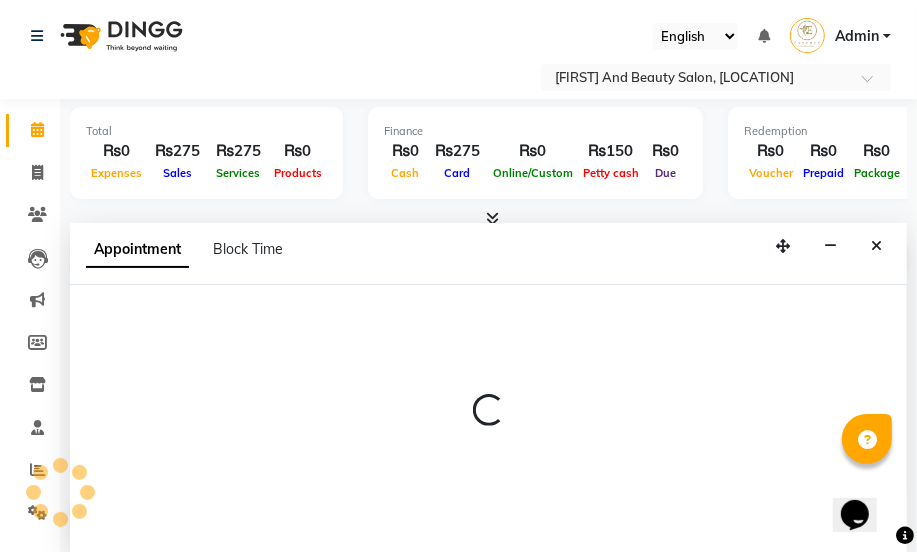 scroll, scrollTop: 0, scrollLeft: 0, axis: both 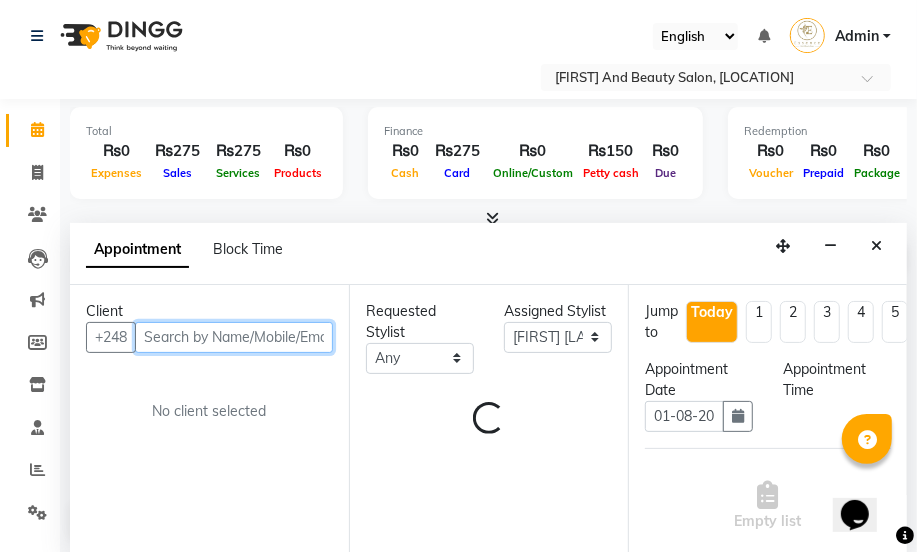 select on "570" 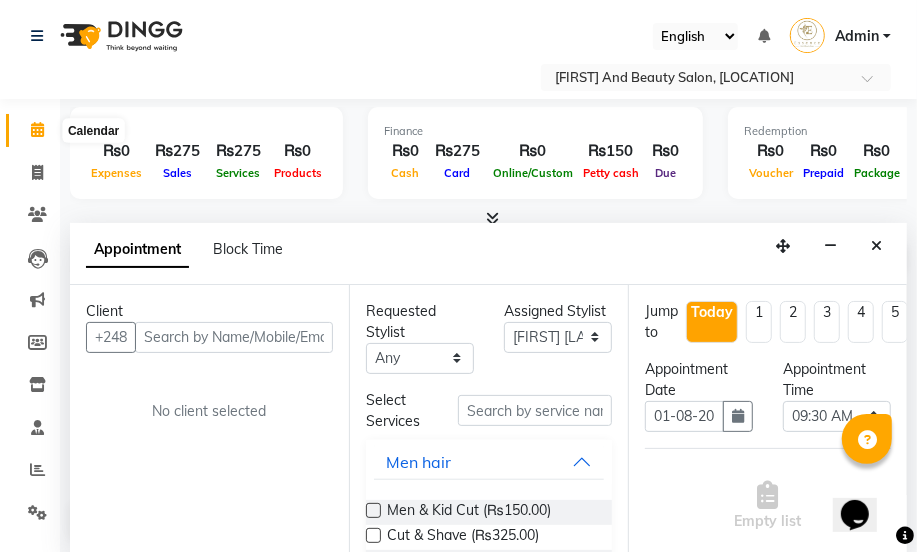 click 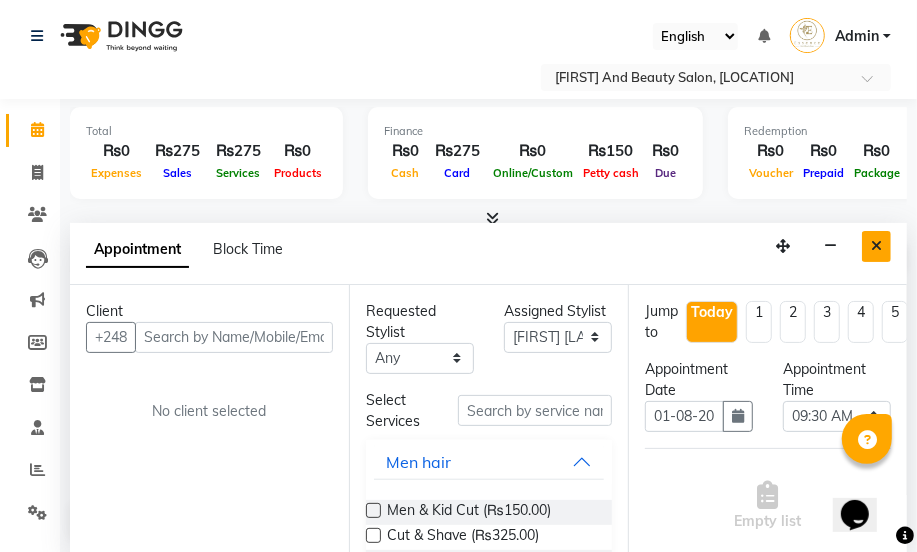 click at bounding box center [876, 246] 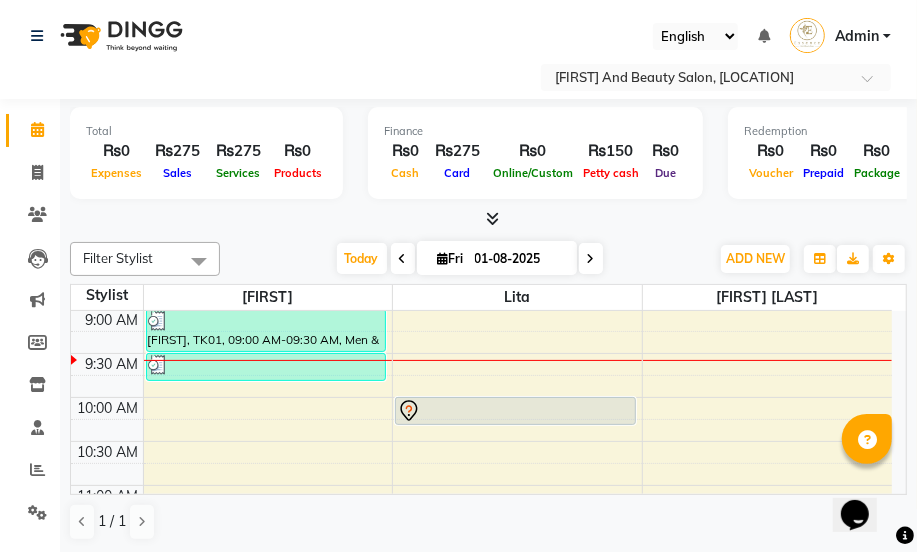 click 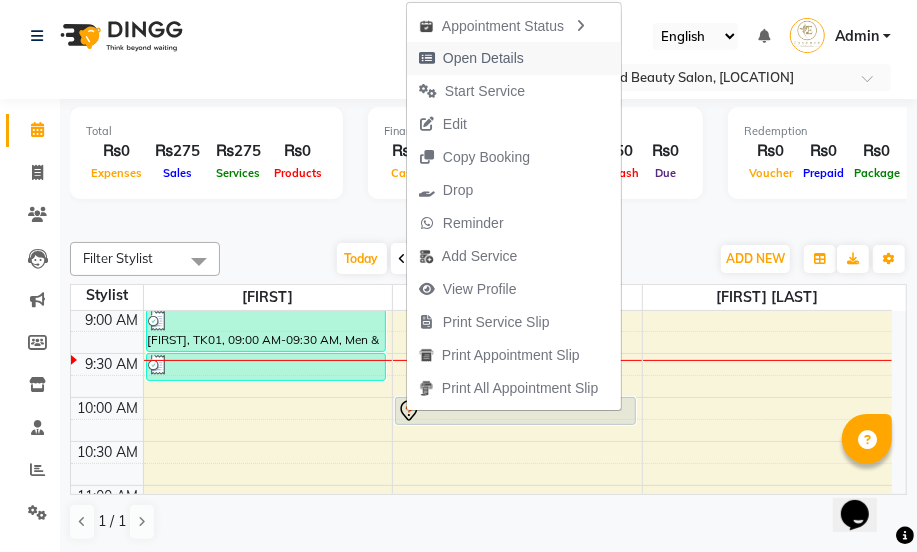 click on "Open Details" at bounding box center (483, 58) 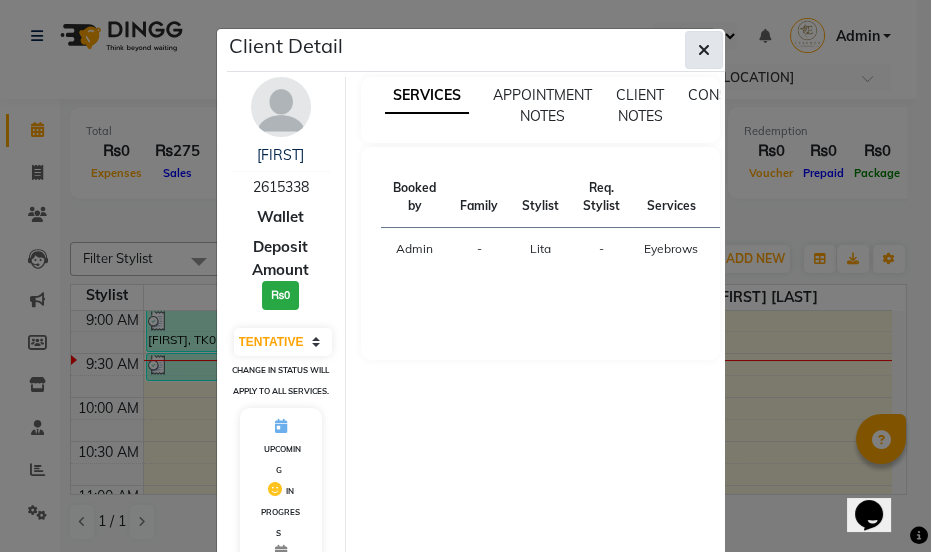 click 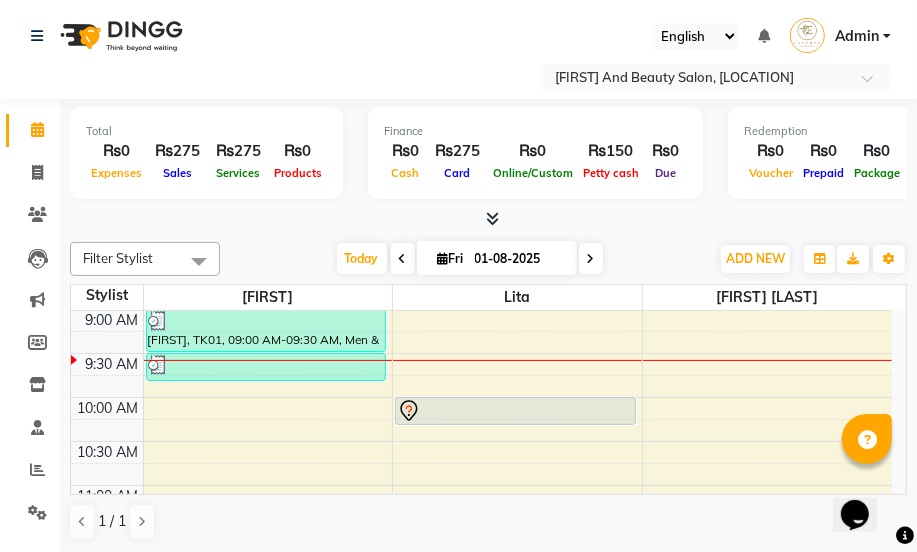 drag, startPoint x: 725, startPoint y: 414, endPoint x: 849, endPoint y: 340, distance: 144.40222 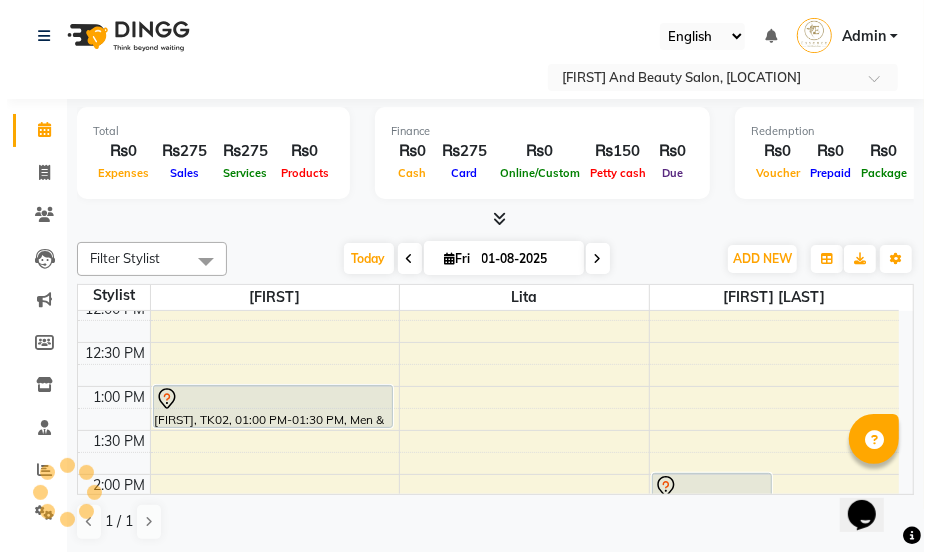 scroll, scrollTop: 363, scrollLeft: 0, axis: vertical 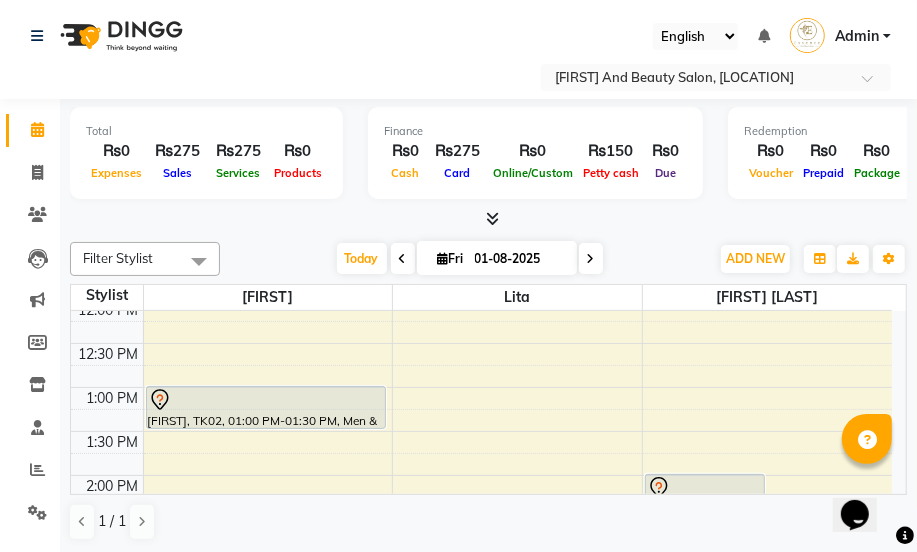 click on "8:00 AM 8:30 AM 9:00 AM 9:30 AM 10:00 AM 10:30 AM 11:00 AM 11:30 AM 12:00 PM 12:30 PM 1:00 PM 1:30 PM 2:00 PM 2:30 PM 3:00 PM 3:30 PM 4:00 PM 4:30 PM 5:00 PM 5:30 PM 6:00 PM 6:30 PM 7:00 PM 7:30 PM 8:00 PM 8:30 PM     [FIRST], TK01, 09:00 AM-09:30 AM, Men & Kid Cut     [FIRST], TK01, 09:30 AM-09:50 AM, Eyebrows             [FIRST], TK02, 01:00 PM-01:30 PM, Men & Kid Cut             [FIRST], TK03, 10:00 AM-10:20 AM, Eyebrows             [FIRST], TK04, 02:00 PM-04:00 PM, Keratin-Shoulder             [FIRST], TK04, 03:00 PM-04:30 PM, Shampoo,Blow,Dry Long" at bounding box center [481, 519] 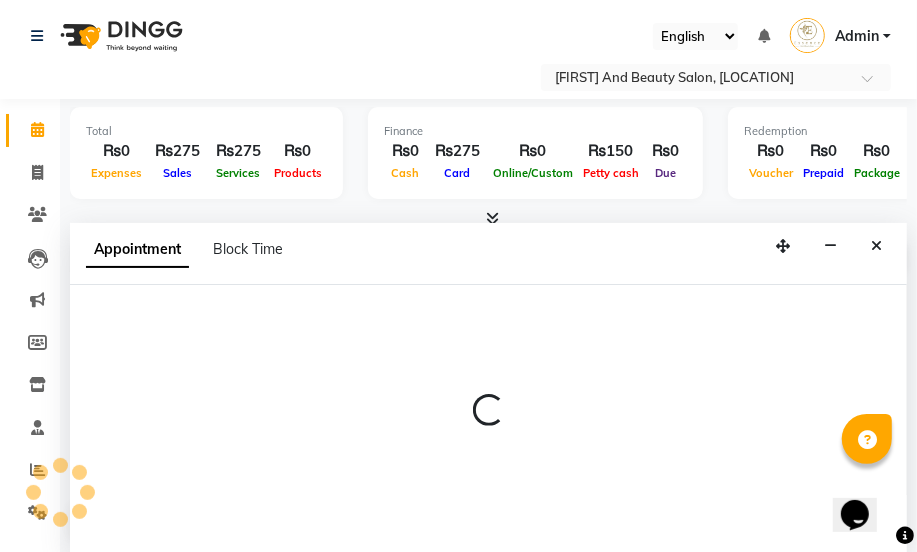 select on "81256" 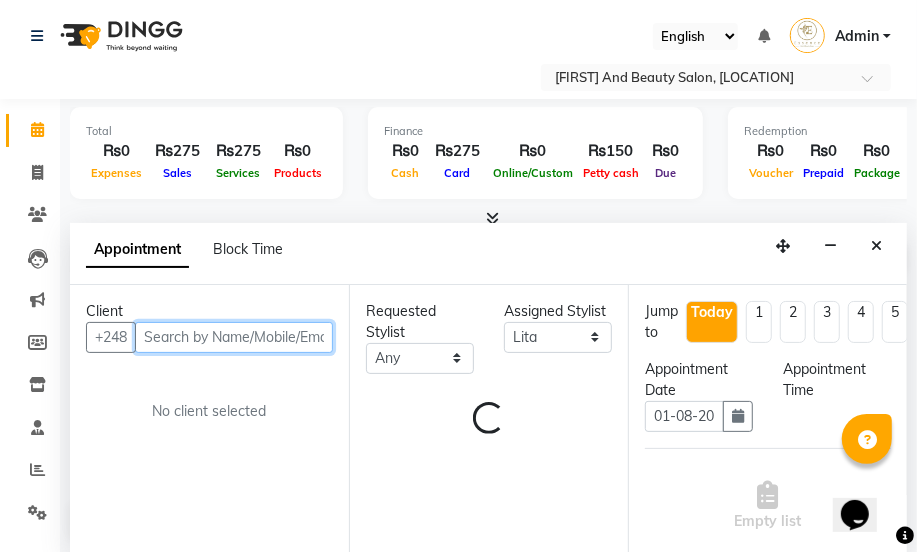 select on "750" 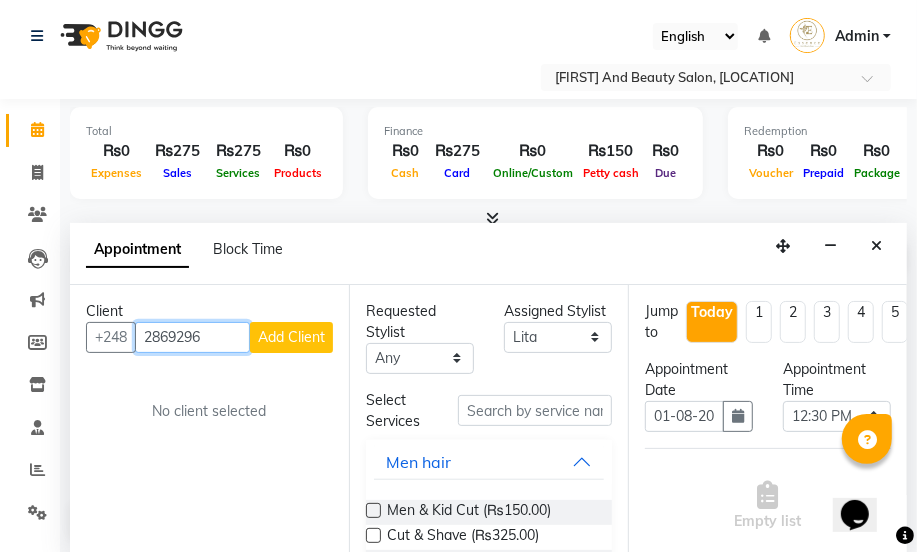 type on "2869296" 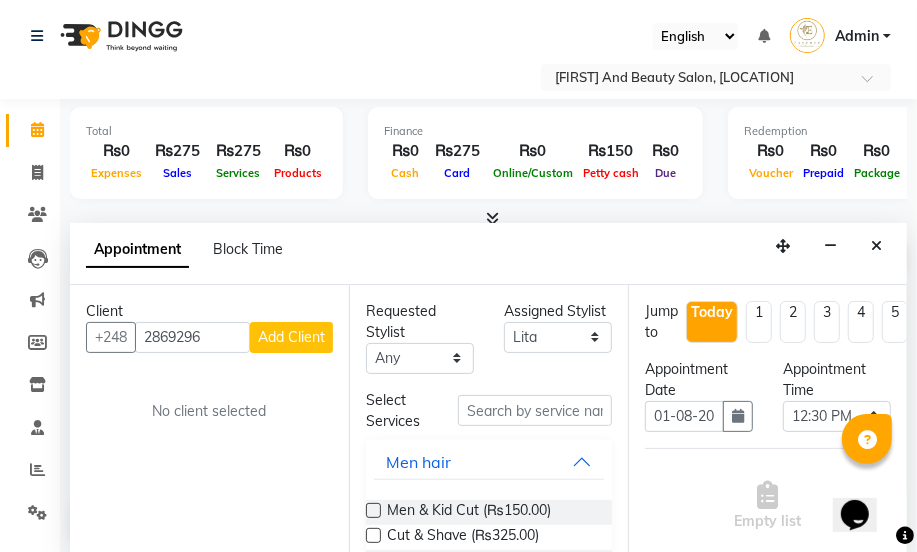 click on "Add Client" at bounding box center (291, 337) 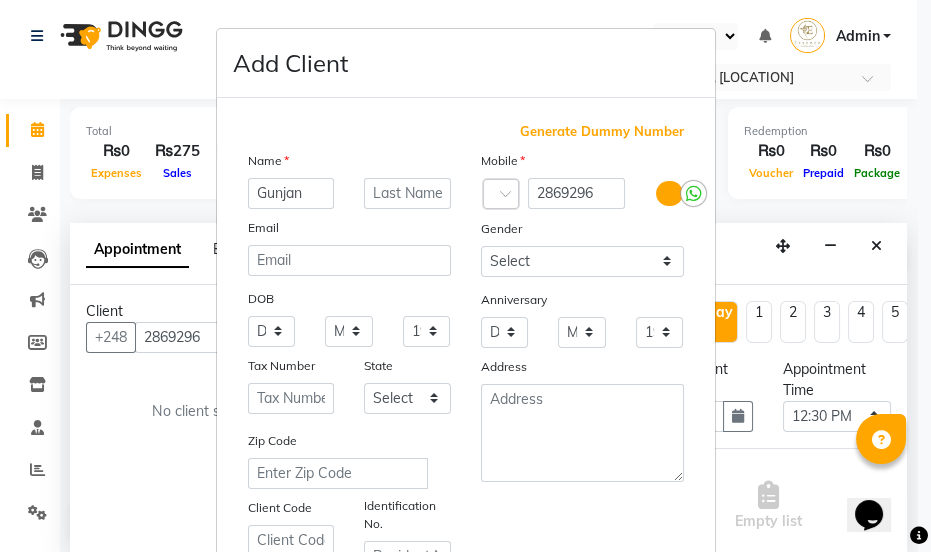 type on "Gunjan" 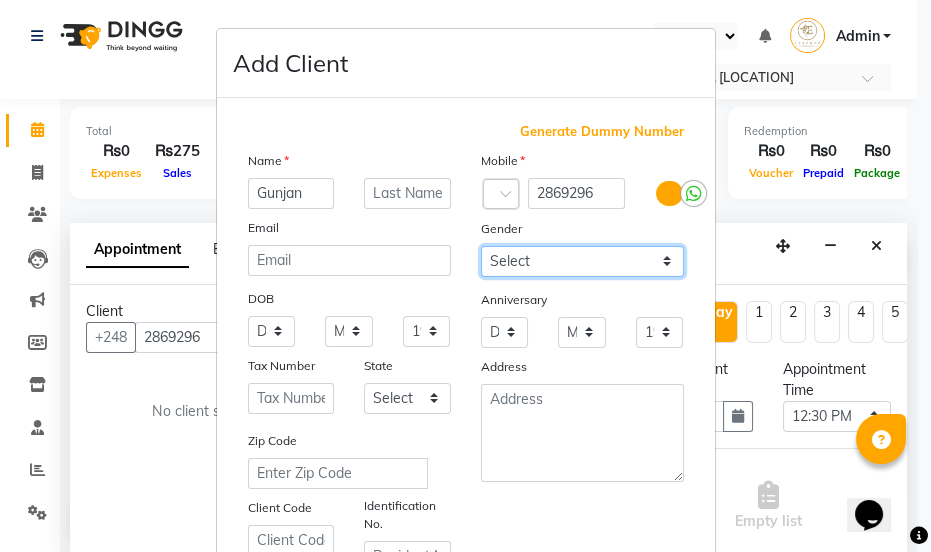 click on "Select Male Female Other Prefer Not To Say" at bounding box center [582, 261] 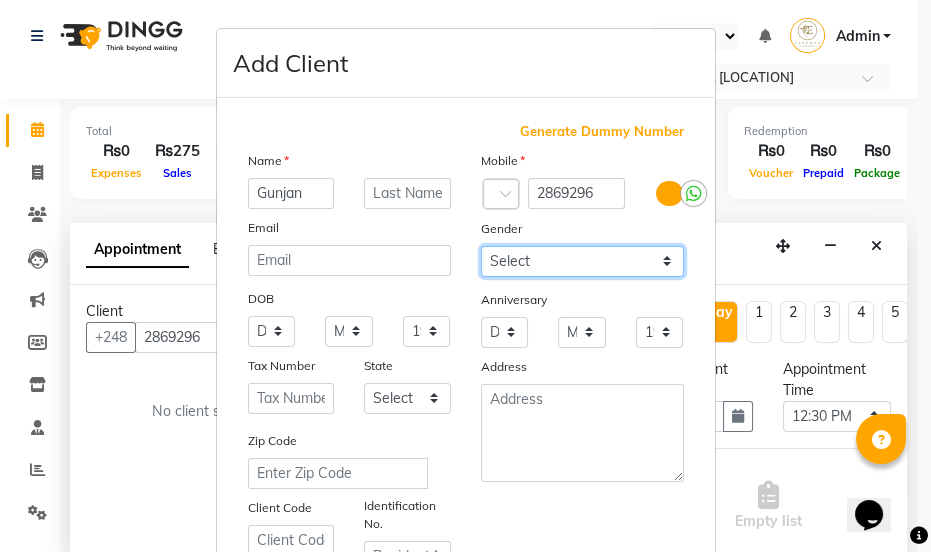 select on "female" 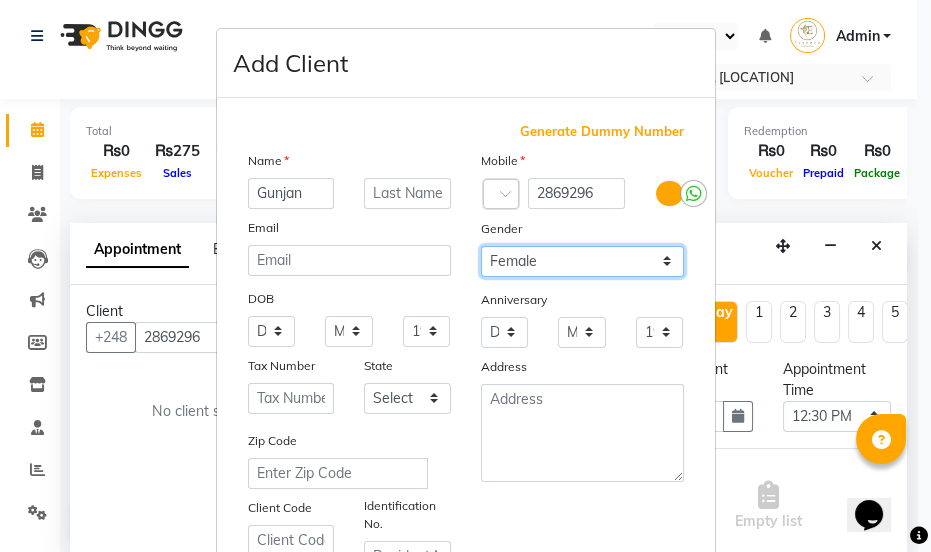 click on "Select Male Female Other Prefer Not To Say" at bounding box center [582, 261] 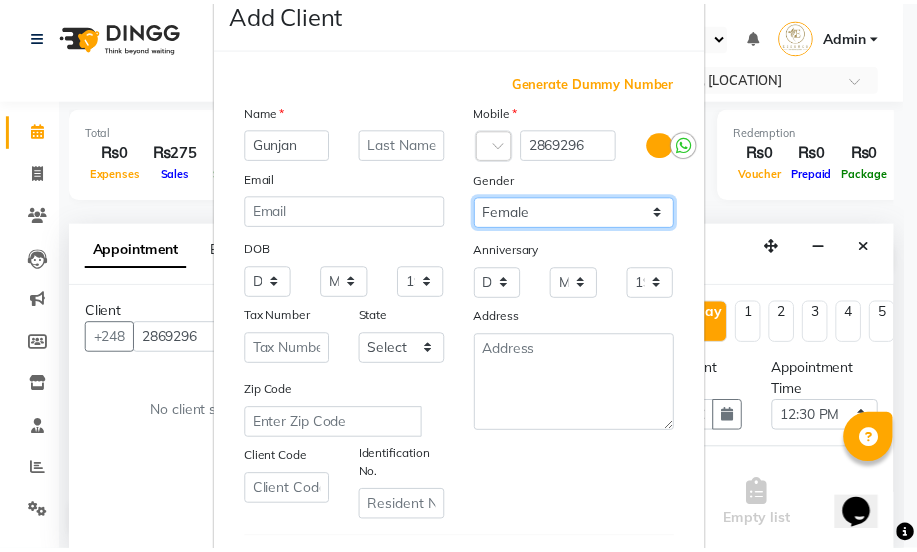scroll, scrollTop: 363, scrollLeft: 0, axis: vertical 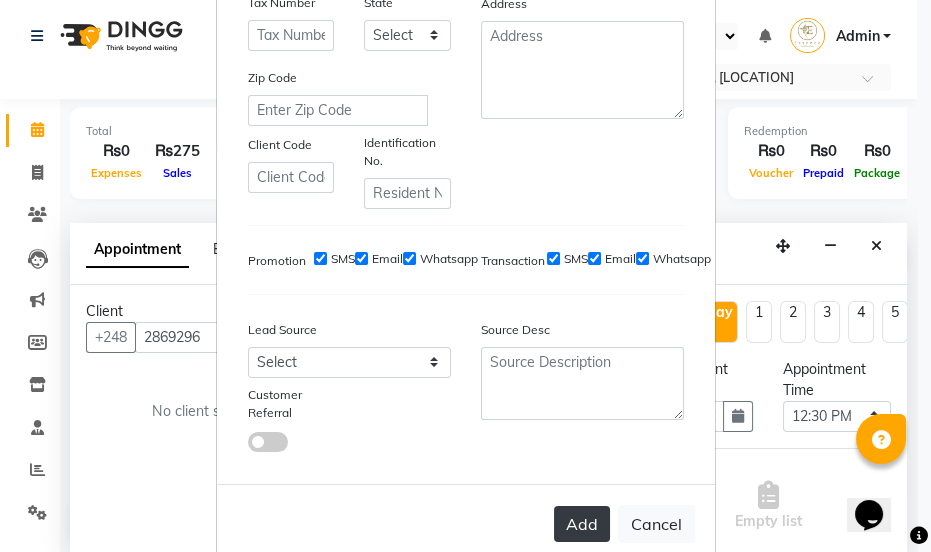 click on "Add" at bounding box center (582, 524) 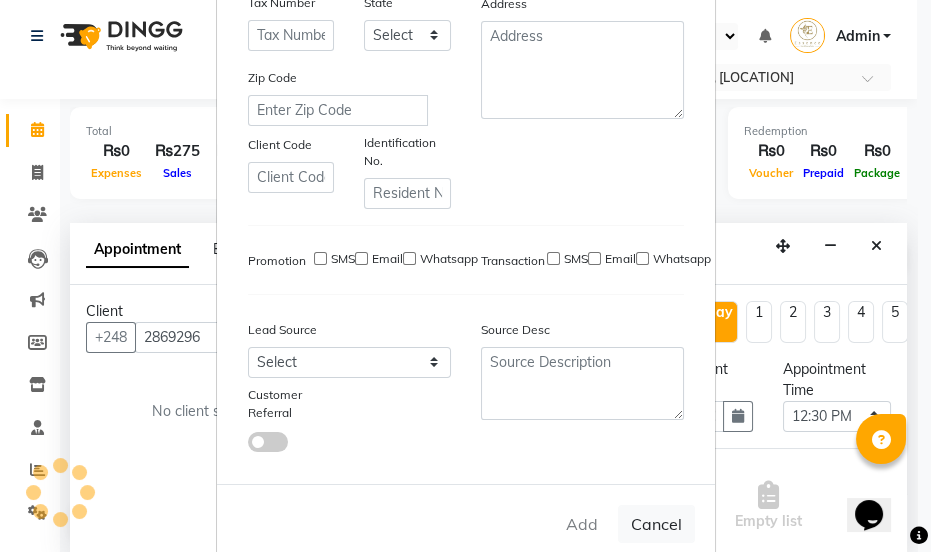 type 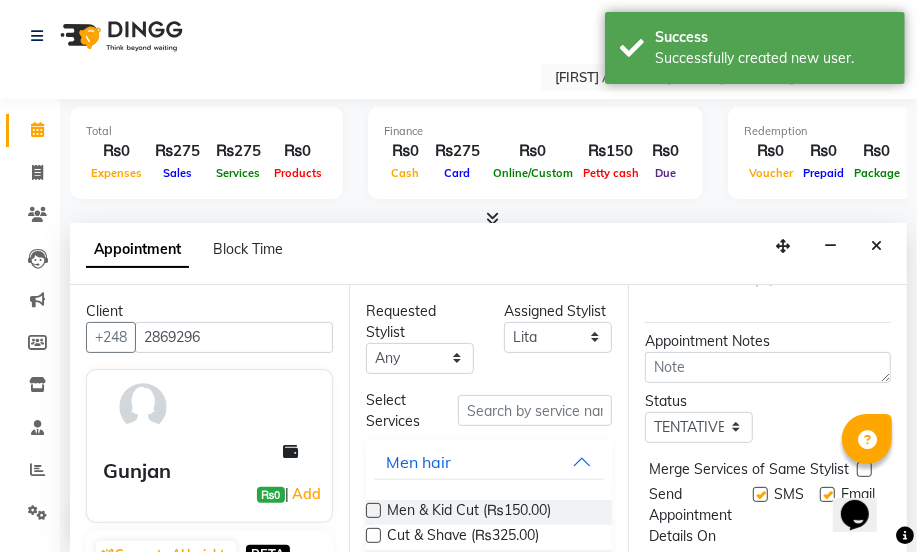 scroll, scrollTop: 309, scrollLeft: 0, axis: vertical 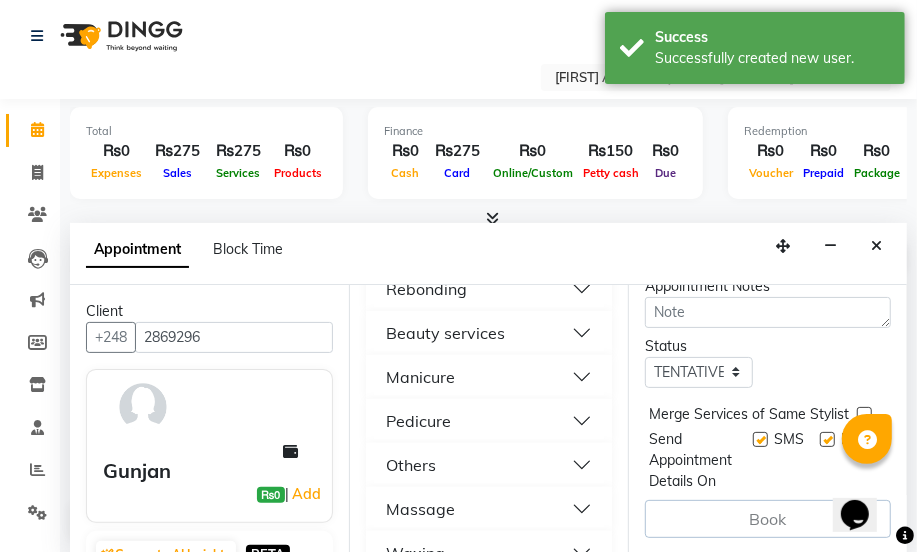 click on "Beauty services" at bounding box center (445, 333) 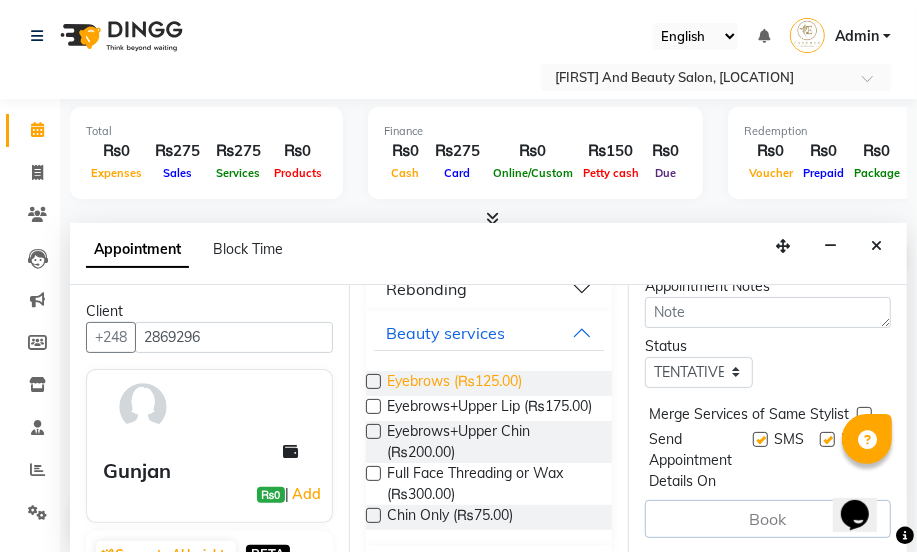 click on "Eyebrows (₨125.00)" at bounding box center (454, 383) 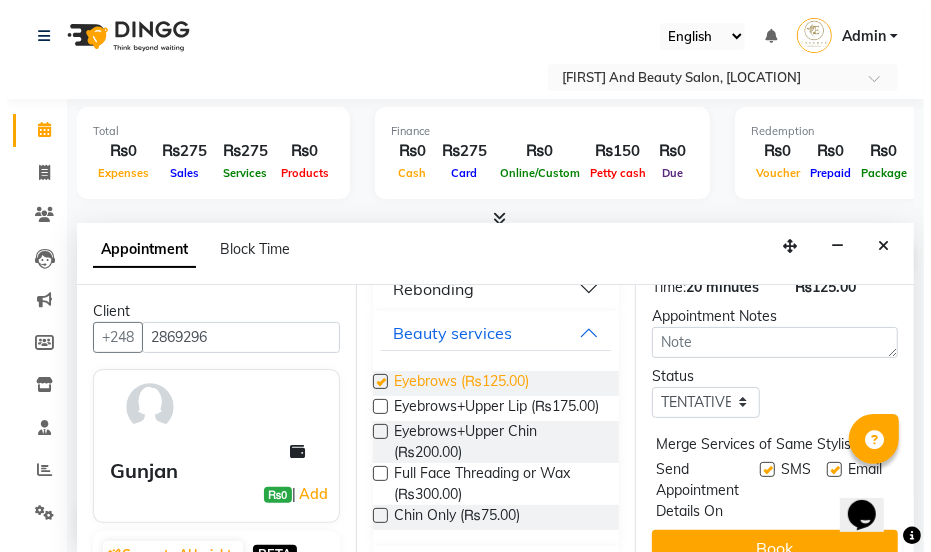 scroll, scrollTop: 371, scrollLeft: 0, axis: vertical 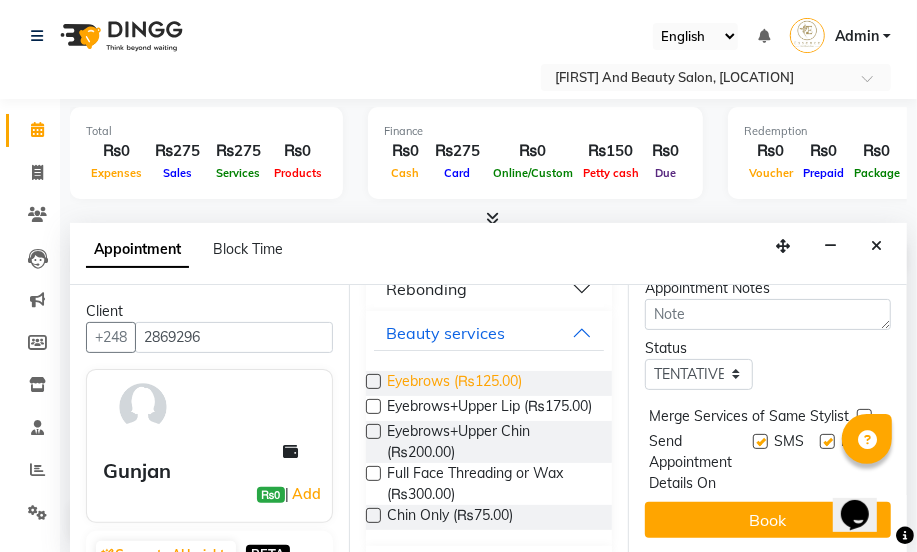 checkbox on "false" 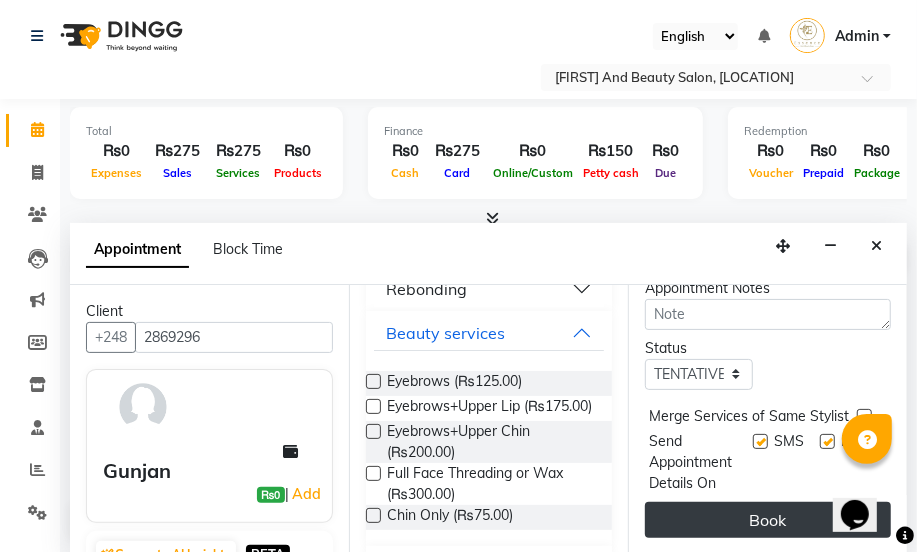 click on "Book" at bounding box center [768, 520] 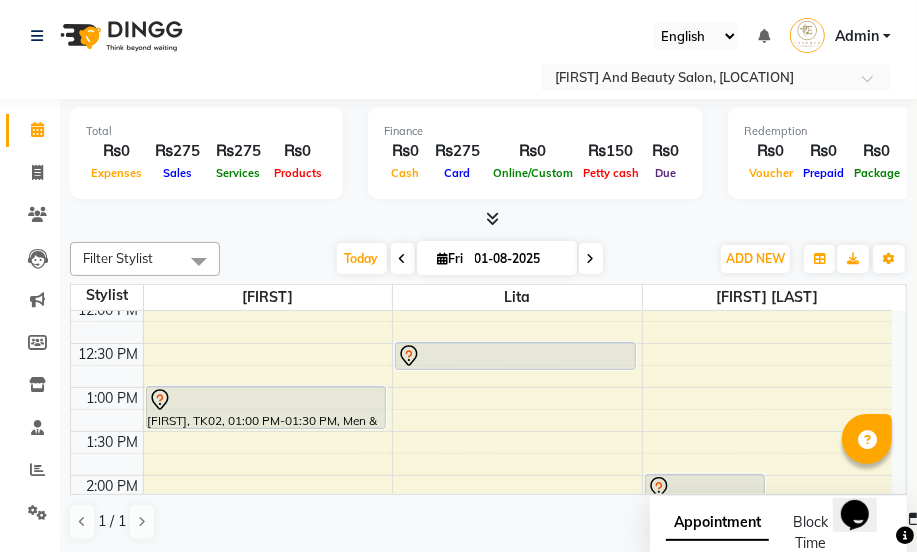 click 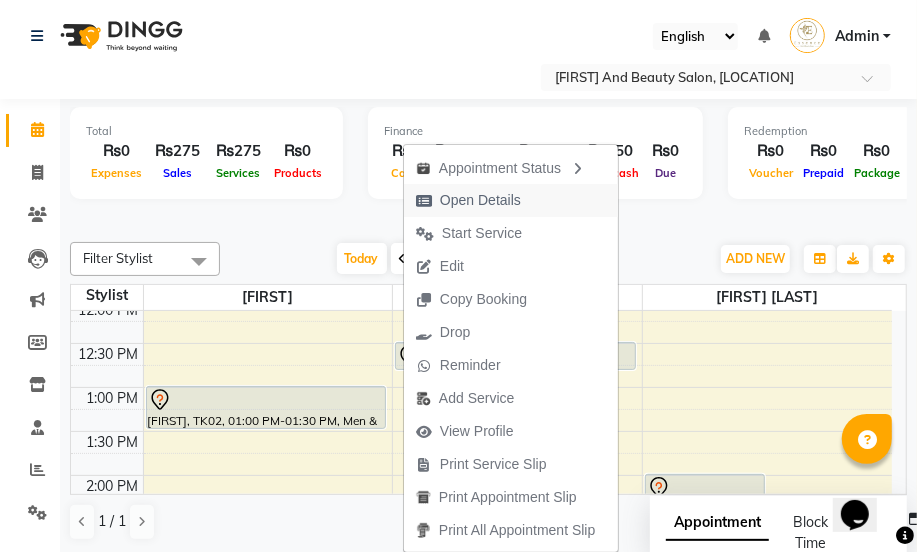 click on "Open Details" at bounding box center [480, 200] 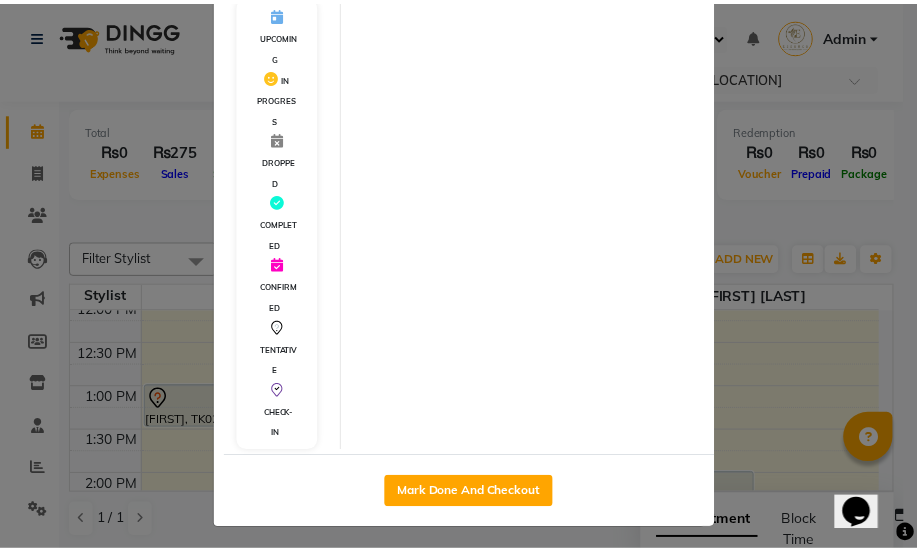 scroll, scrollTop: 440, scrollLeft: 0, axis: vertical 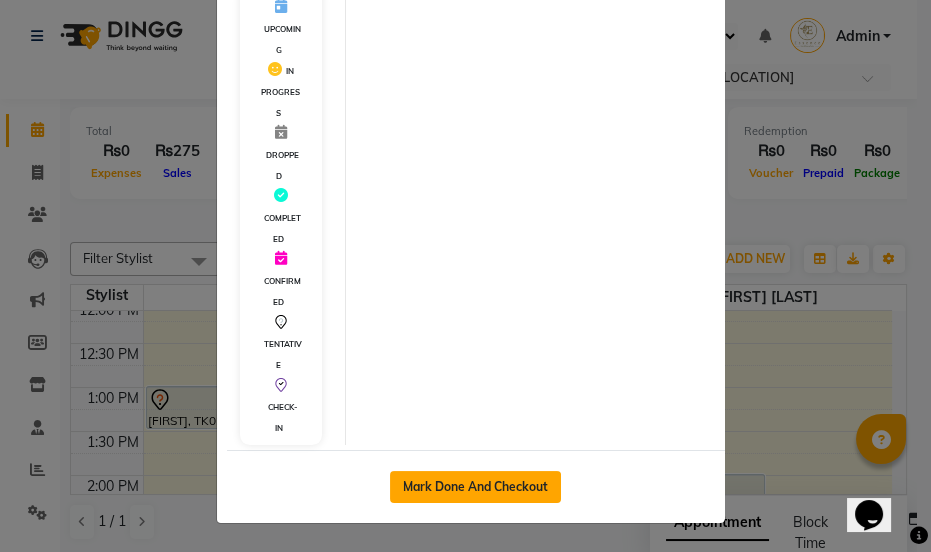click on "Mark Done And Checkout" 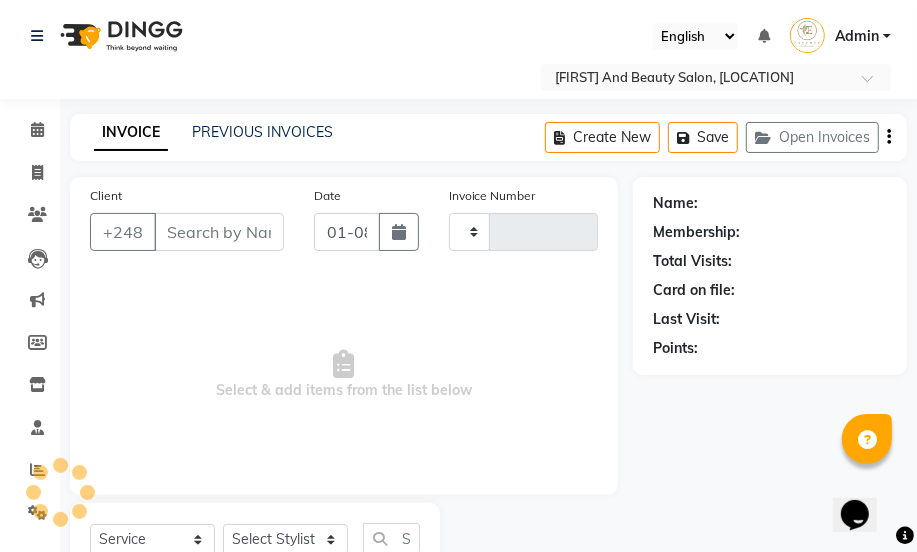 type on "0261" 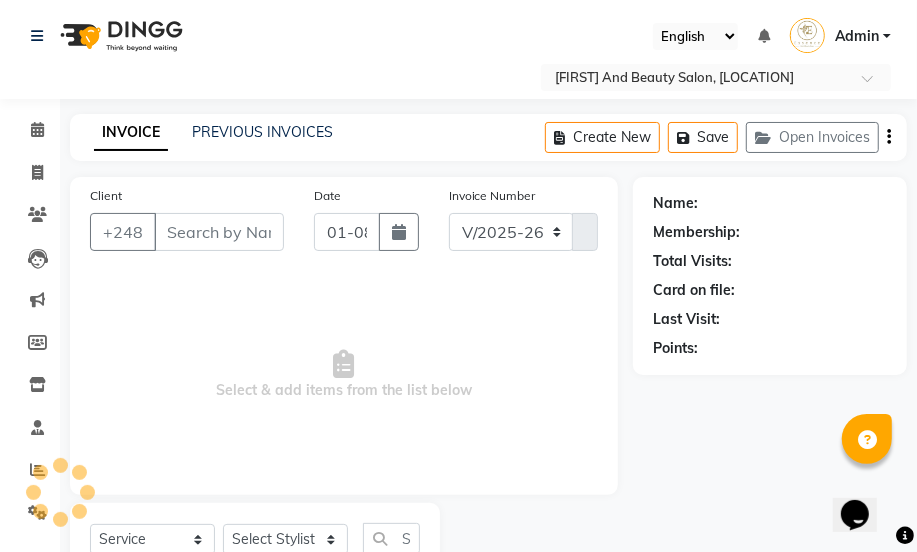 type on "2869296" 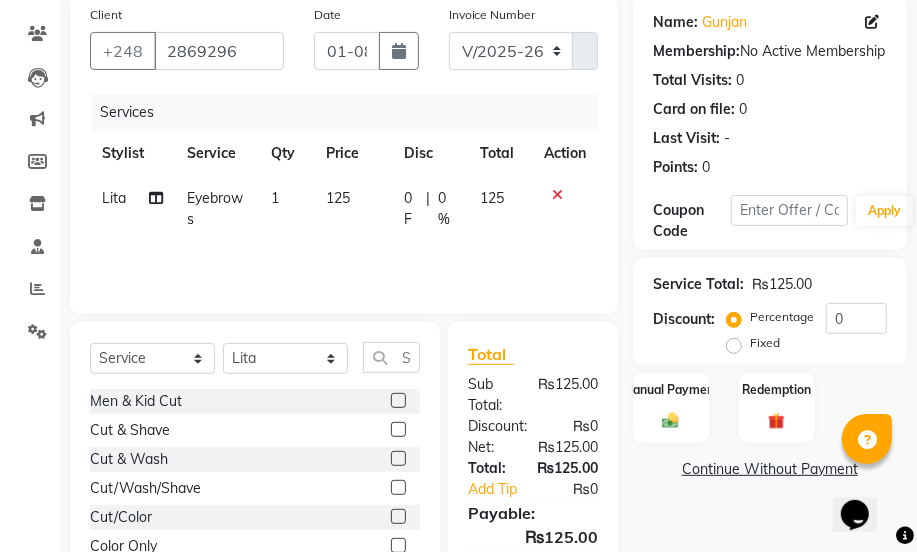 scroll, scrollTop: 272, scrollLeft: 0, axis: vertical 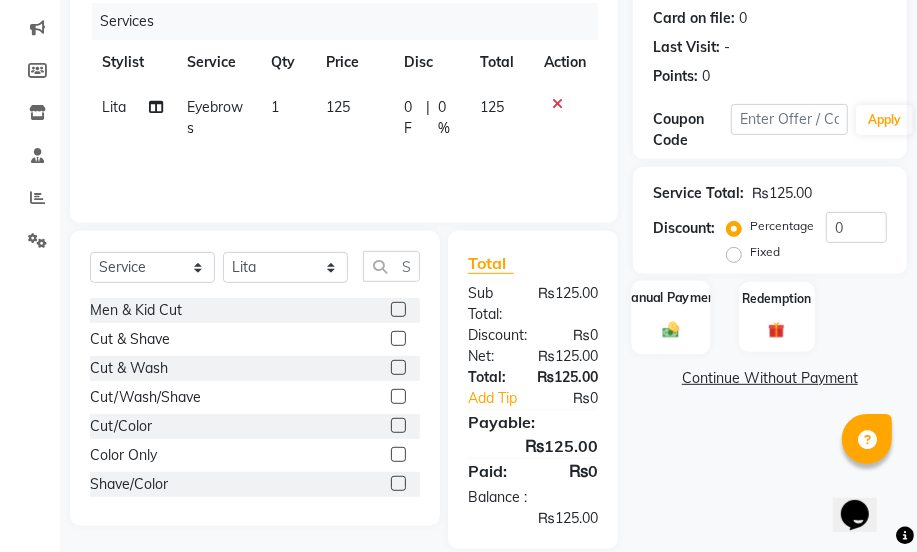 click 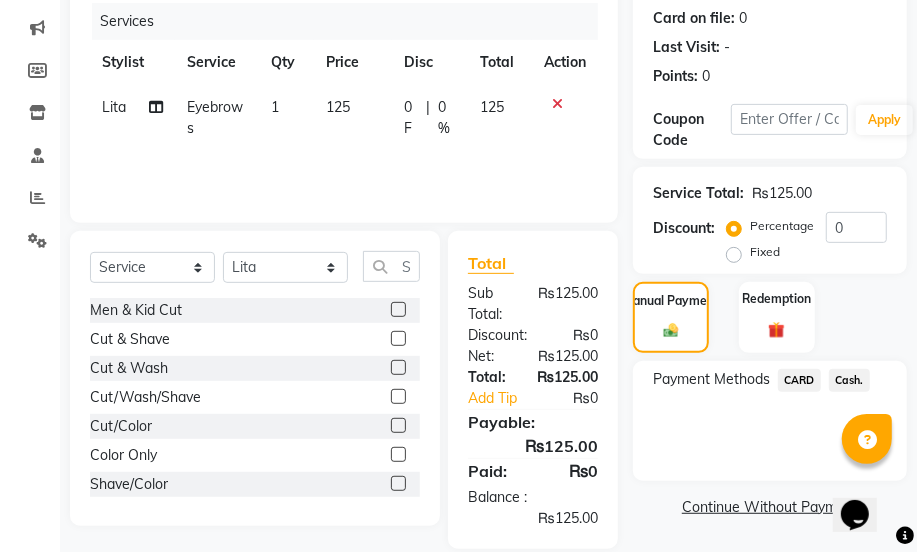 click on "CARD" 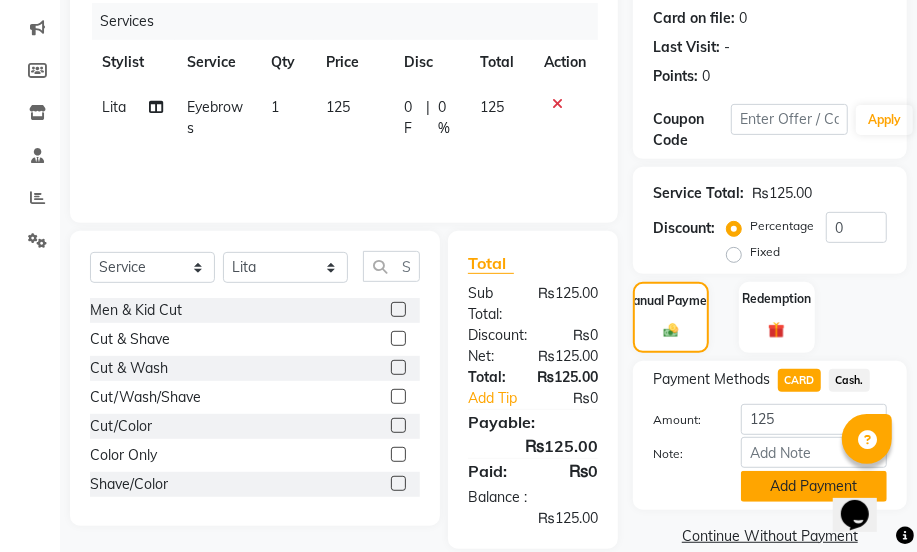 click on "Add Payment" 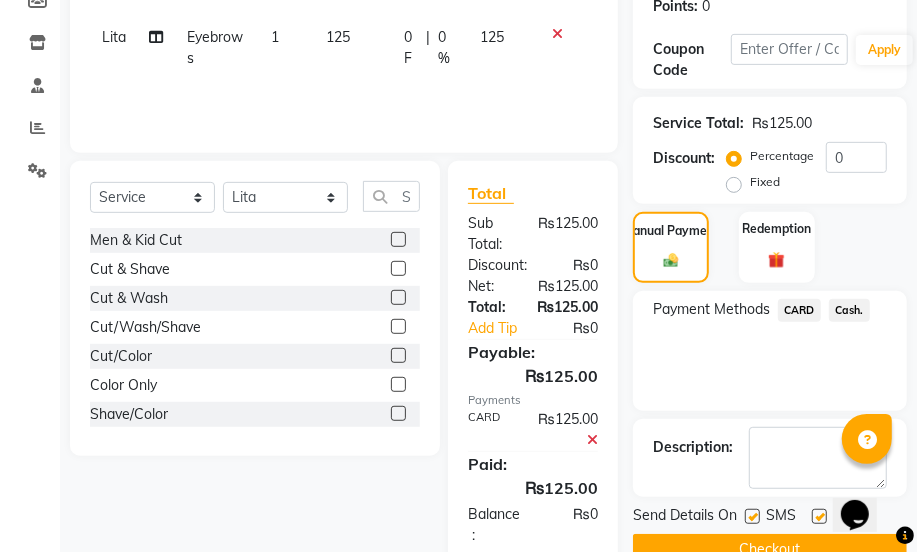 scroll, scrollTop: 386, scrollLeft: 0, axis: vertical 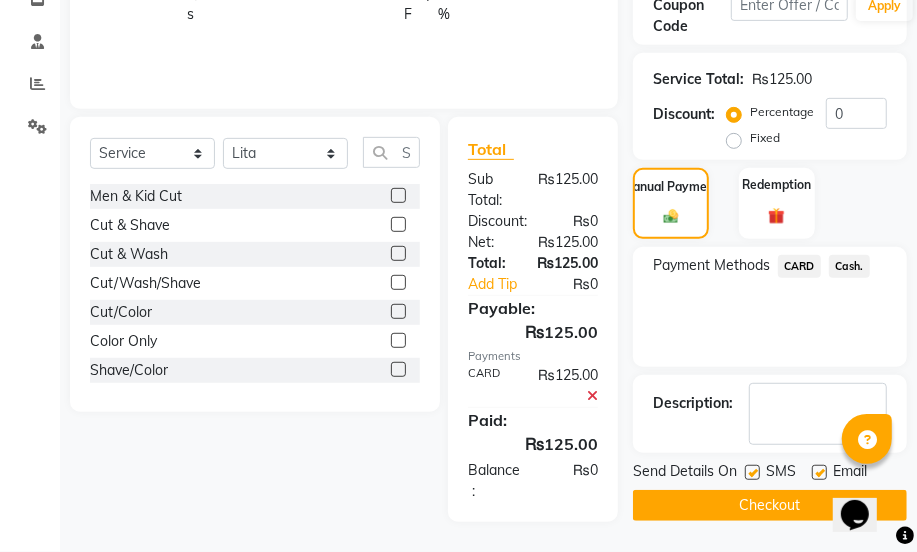 click on "Checkout" 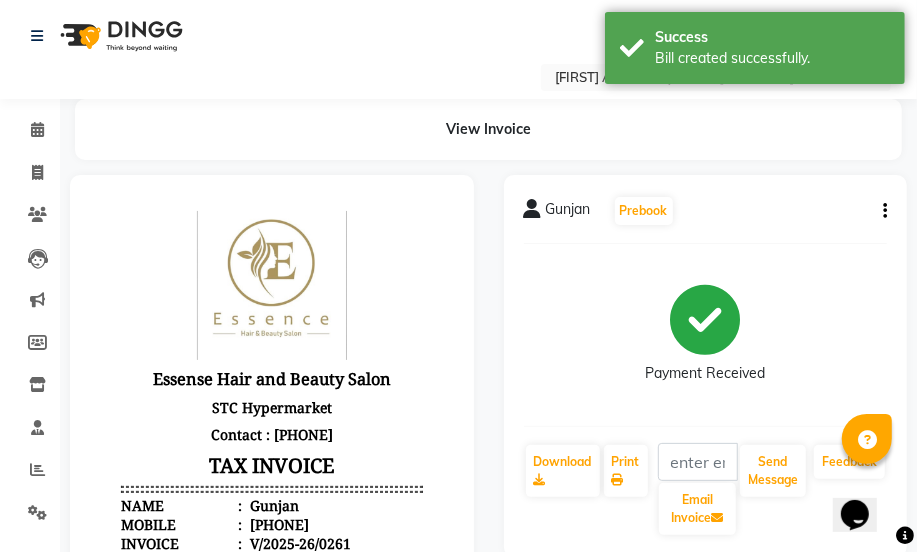 scroll, scrollTop: 0, scrollLeft: 0, axis: both 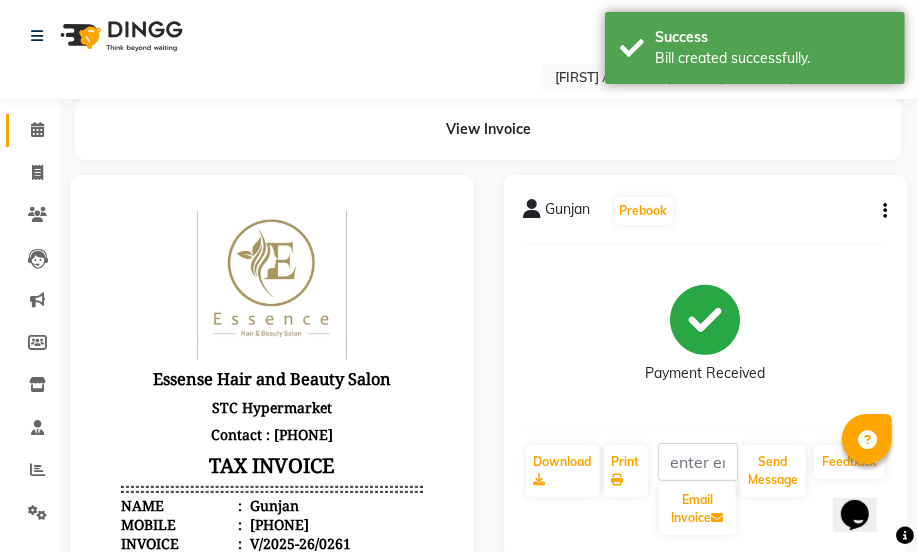 click 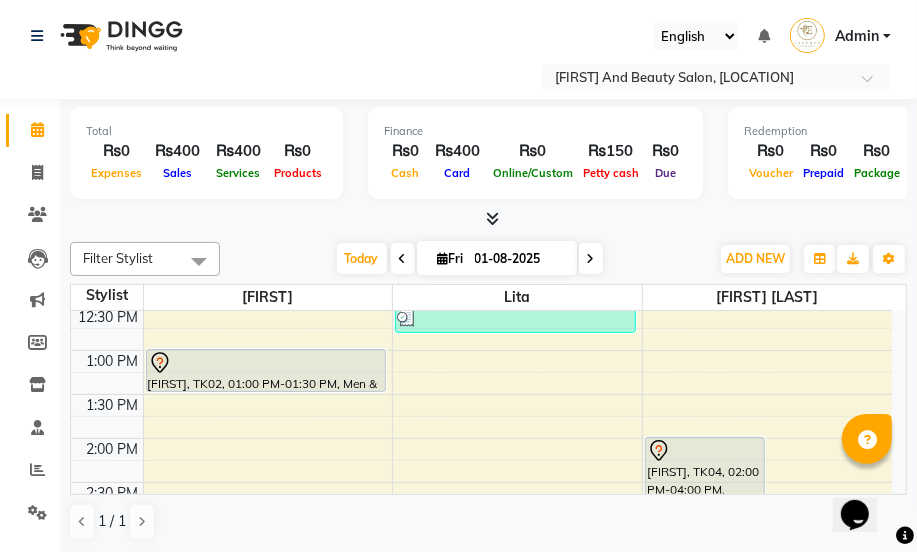 scroll, scrollTop: 320, scrollLeft: 0, axis: vertical 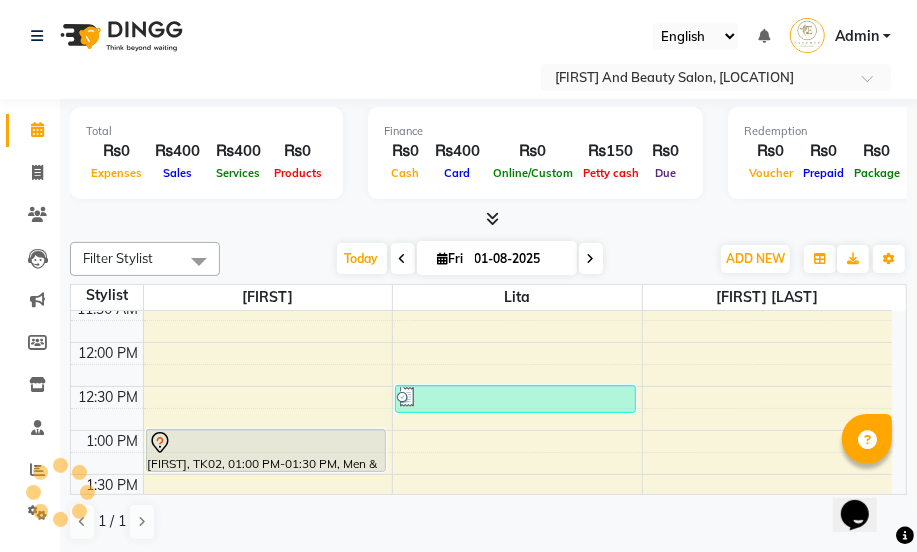 click on "8:00 AM 8:30 AM 9:00 AM 9:30 AM 10:00 AM 10:30 AM 11:00 AM 11:30 AM 12:00 PM 12:30 PM 1:00 PM 1:30 PM 2:00 PM 2:30 PM 3:00 PM 3:30 PM 4:00 PM 4:30 PM 5:00 PM 5:30 PM 6:00 PM 6:30 PM 7:00 PM 7:30 PM 8:00 PM 8:30 PM     [FIRST], TK01, 09:00 AM-09:30 AM, Men & Kid Cut     [FIRST], TK01, 09:30 AM-09:50 AM, Eyebrows             [FIRST], TK02, 01:00 PM-01:30 PM, Men & Kid Cut             [FIRST], TK03, 10:00 AM-10:20 AM, Eyebrows     [FIRST], TK05, 12:30 PM-12:50 PM, Eyebrows             [FIRST], TK04, 02:00 PM-04:00 PM, Keratin-Shoulder             [FIRST], TK04, 03:00 PM-04:30 PM, Shampoo,Blow,Dry Long" at bounding box center [481, 562] 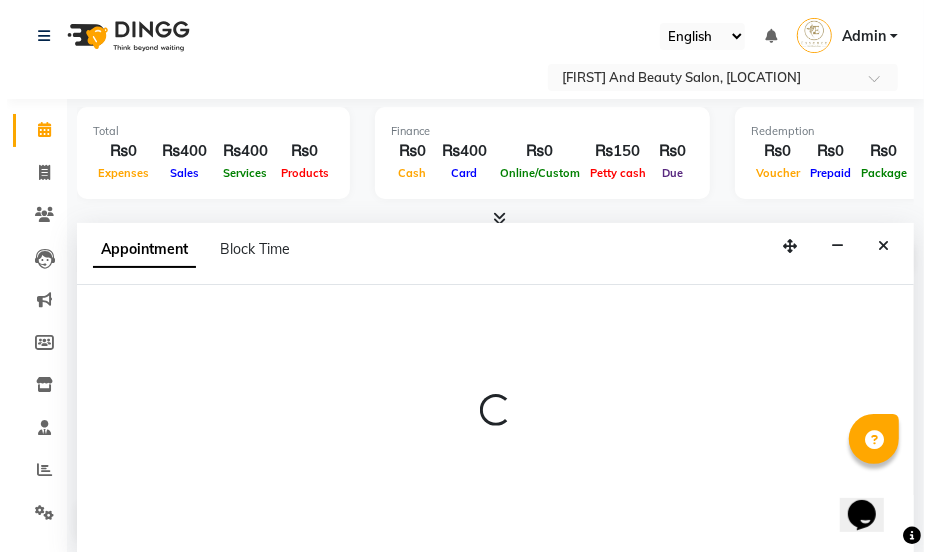 scroll, scrollTop: 0, scrollLeft: 0, axis: both 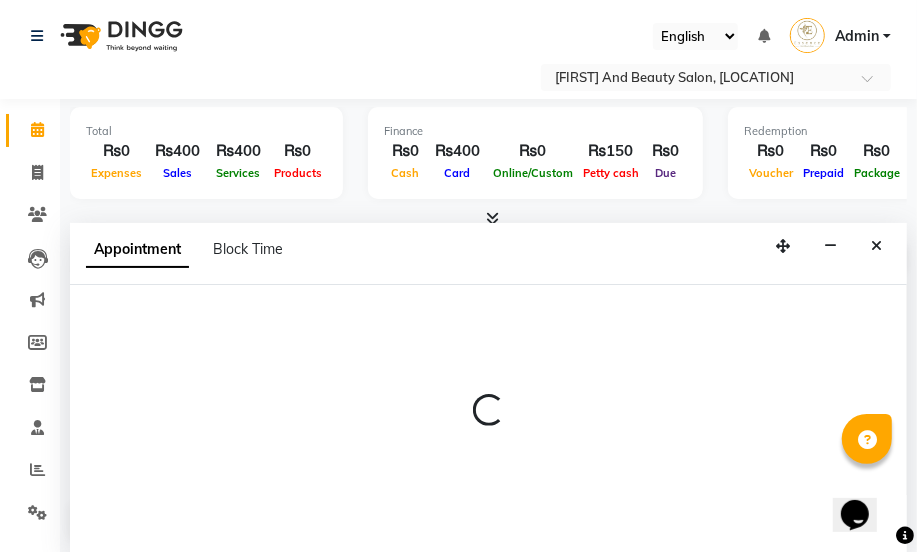 select on "83635" 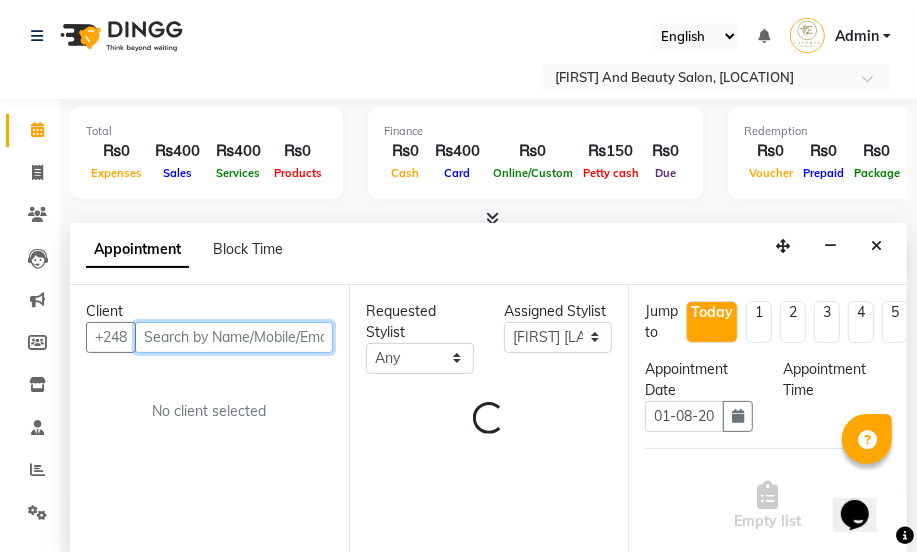 select on "765" 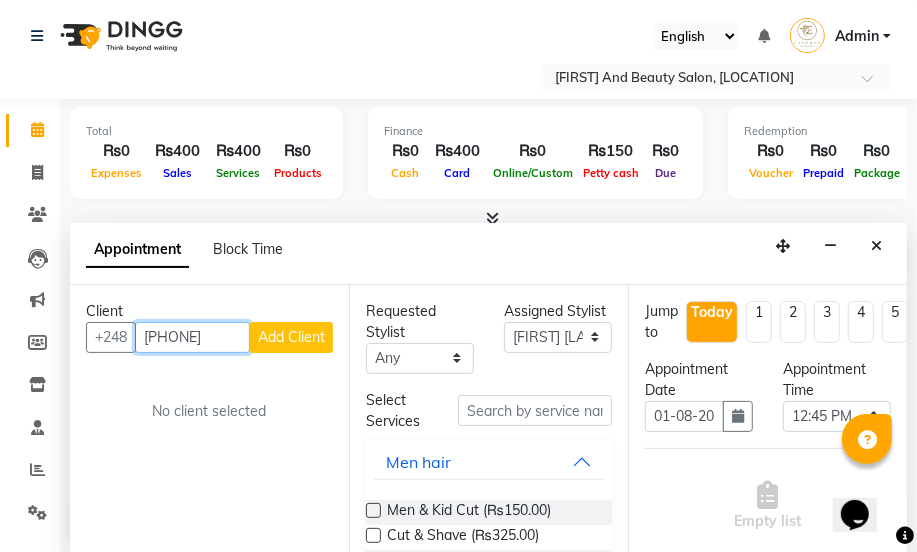 type on "[PHONE]" 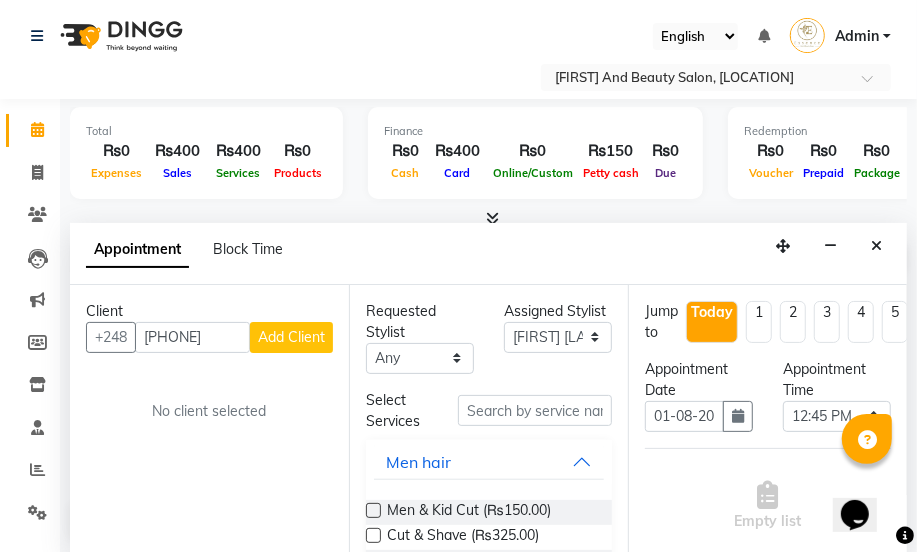 click on "Add Client" at bounding box center [291, 337] 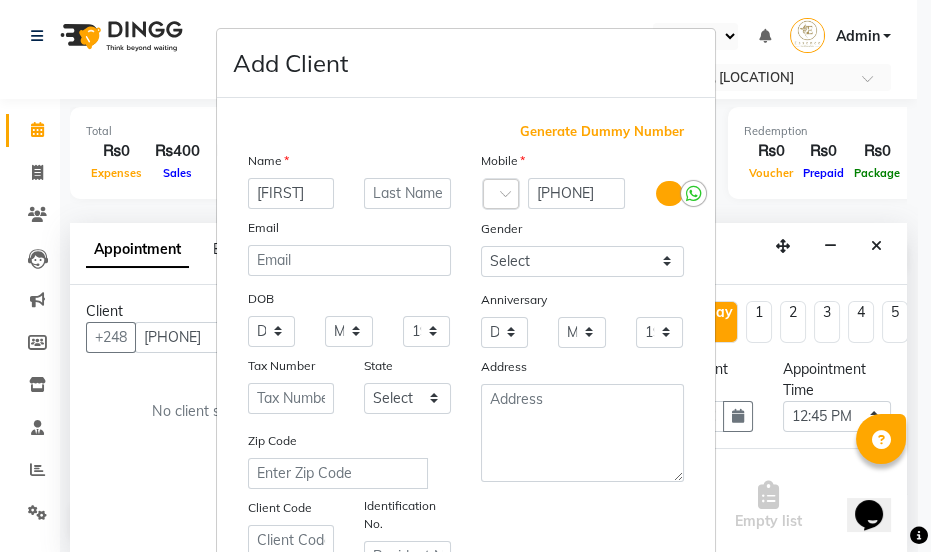 scroll, scrollTop: 0, scrollLeft: 2, axis: horizontal 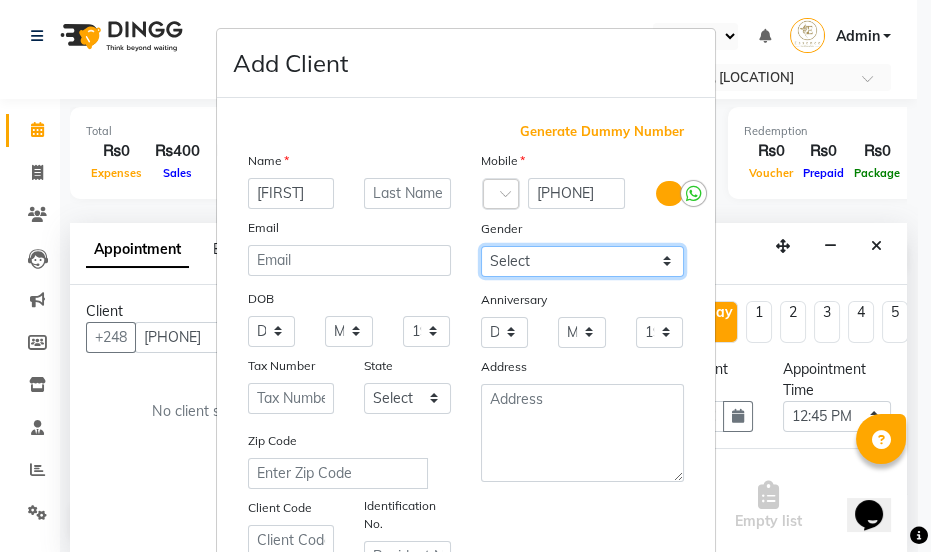click on "Select Male Female Other Prefer Not To Say" at bounding box center (582, 261) 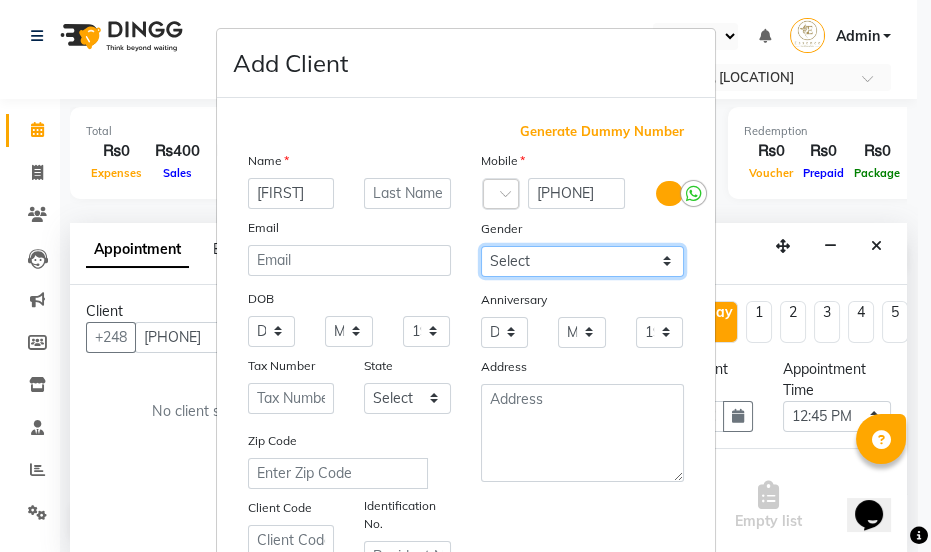 select on "female" 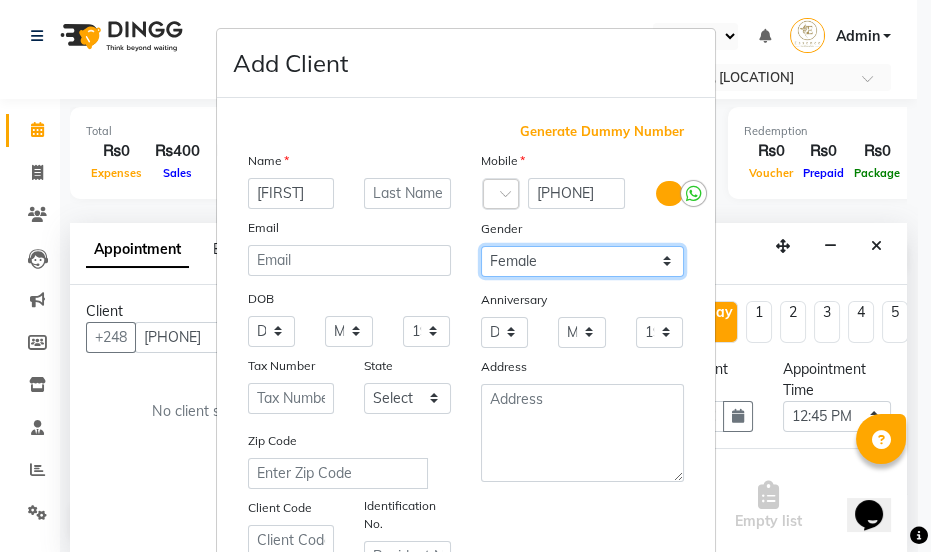 click on "Select Male Female Other Prefer Not To Say" at bounding box center (582, 261) 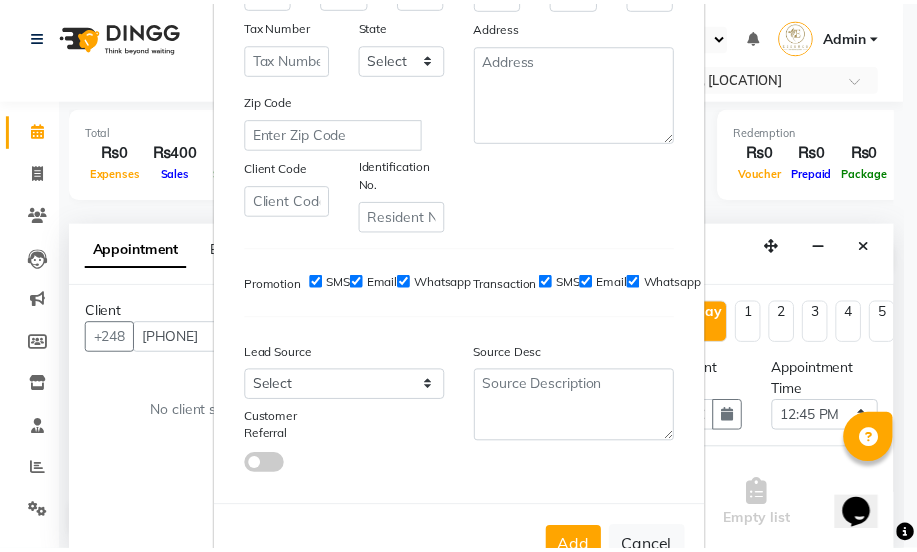 scroll, scrollTop: 363, scrollLeft: 0, axis: vertical 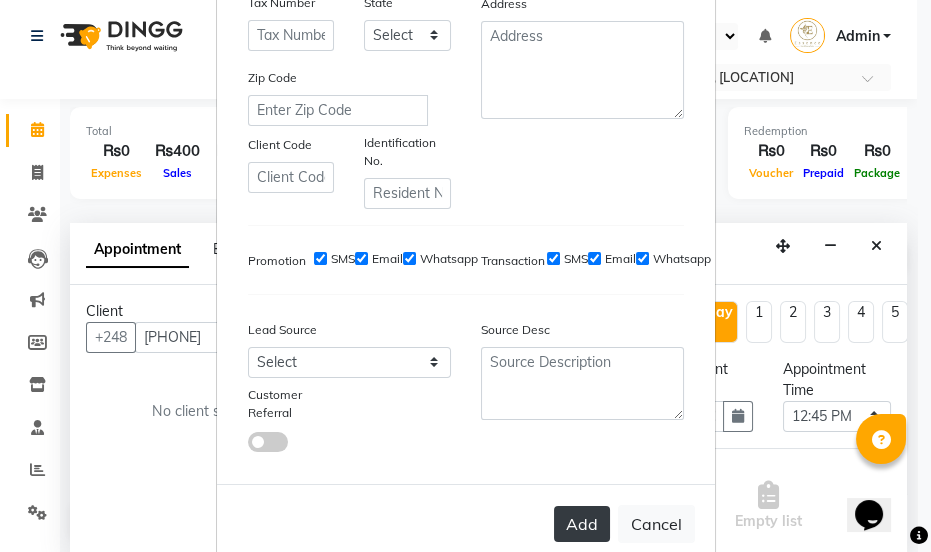 click on "Add" at bounding box center (582, 524) 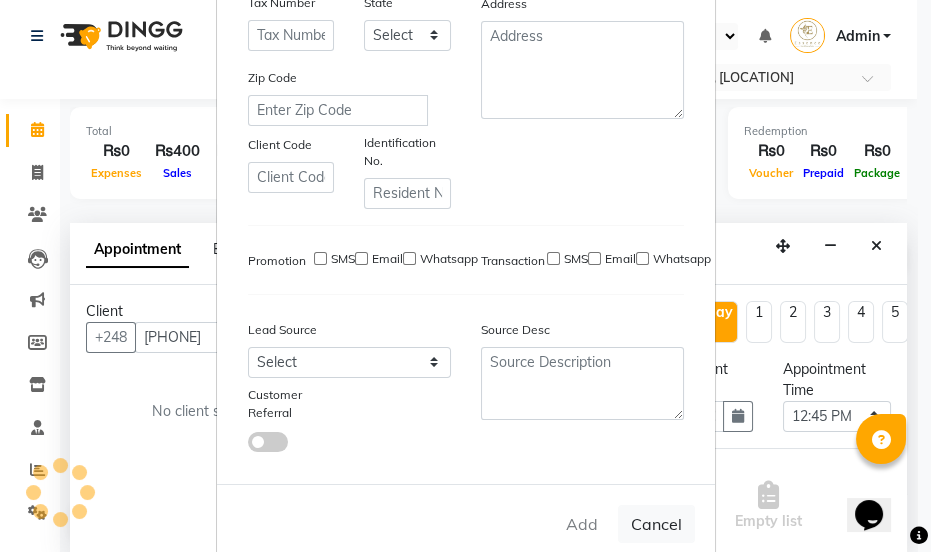 type 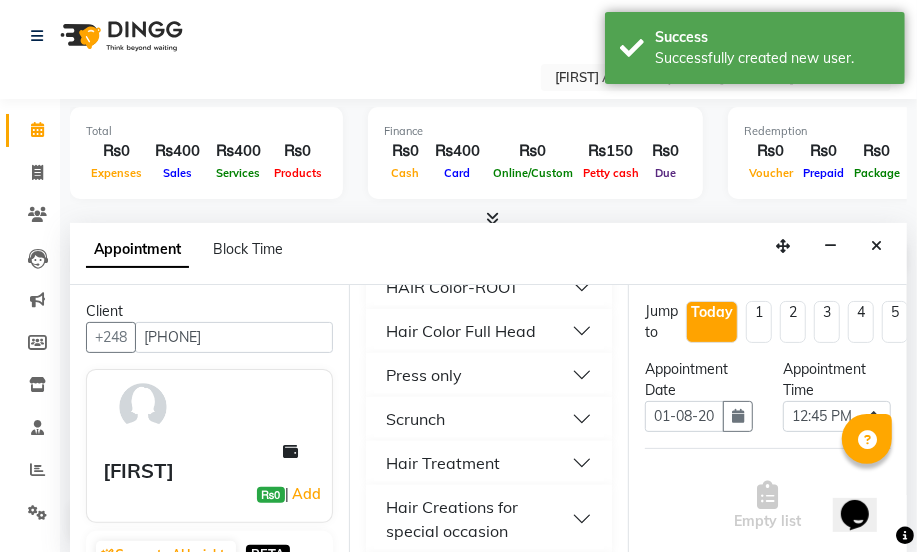 scroll, scrollTop: 545, scrollLeft: 0, axis: vertical 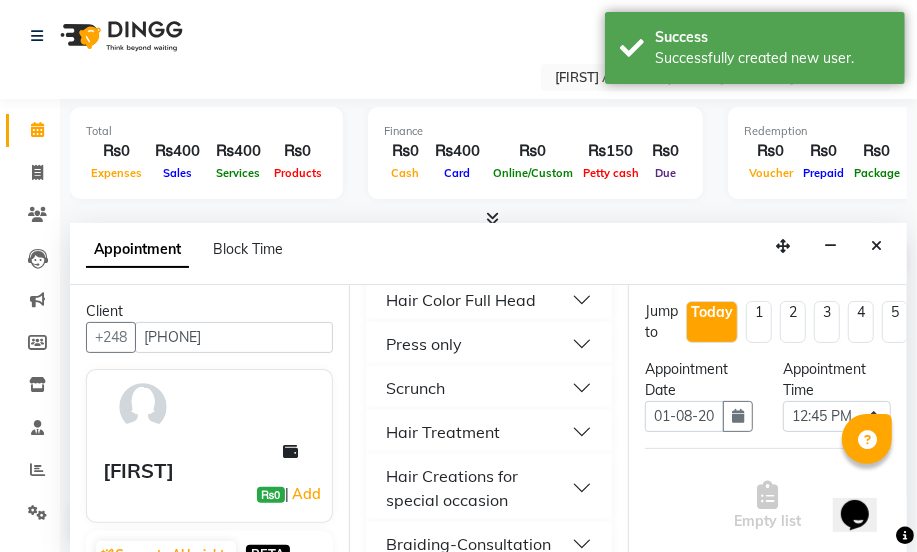 click on "Hair Treatment" at bounding box center [489, 432] 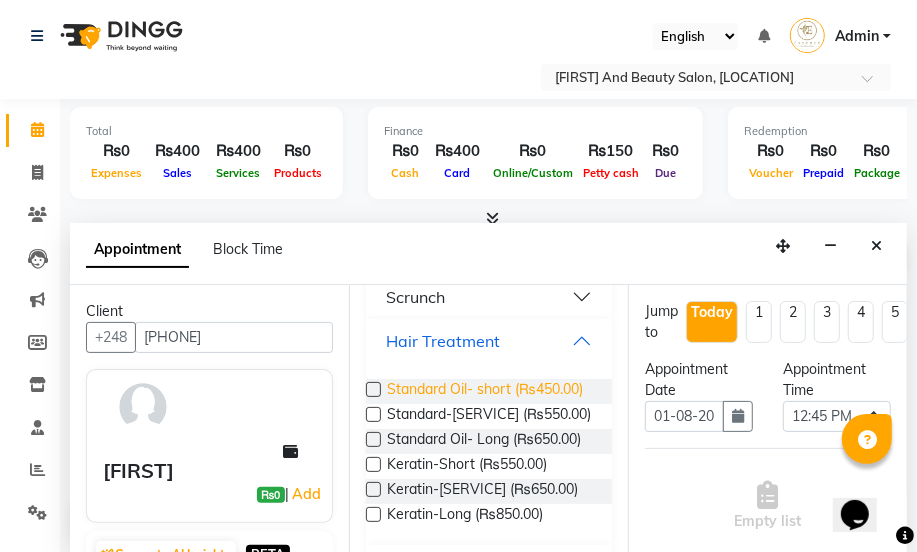 scroll, scrollTop: 727, scrollLeft: 0, axis: vertical 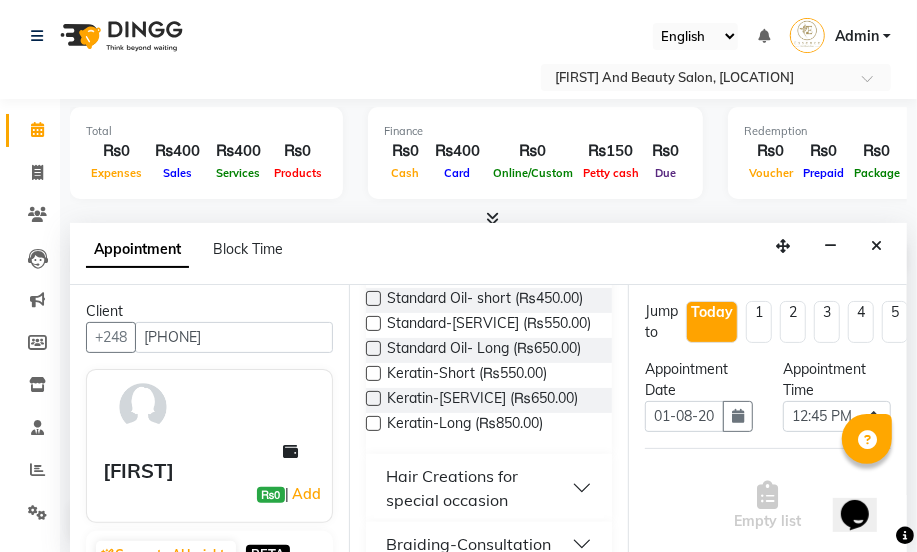 click at bounding box center [373, 398] 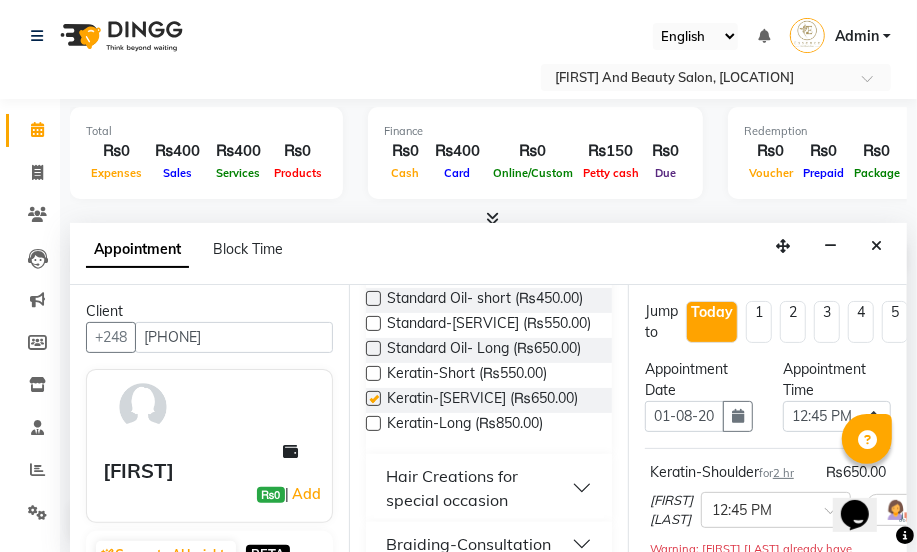 checkbox on "false" 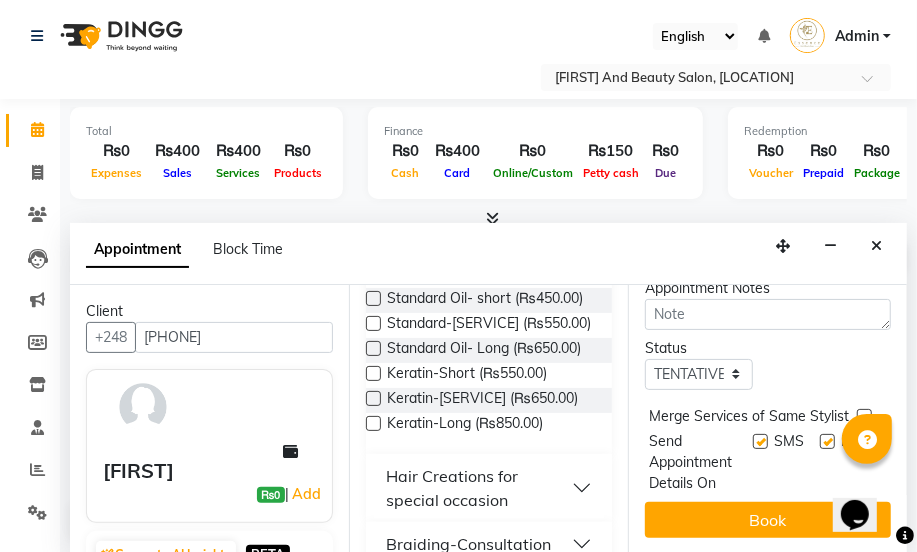scroll, scrollTop: 395, scrollLeft: 0, axis: vertical 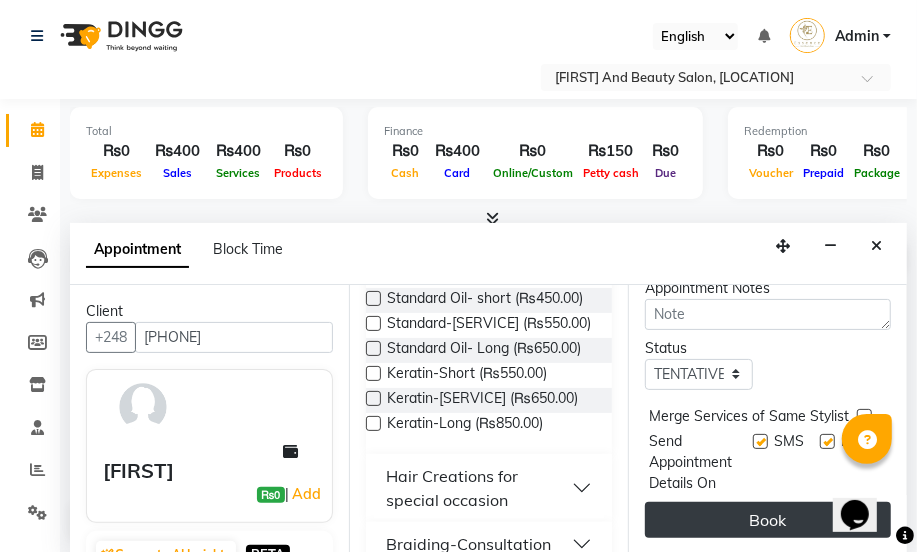 click on "Book" at bounding box center [768, 520] 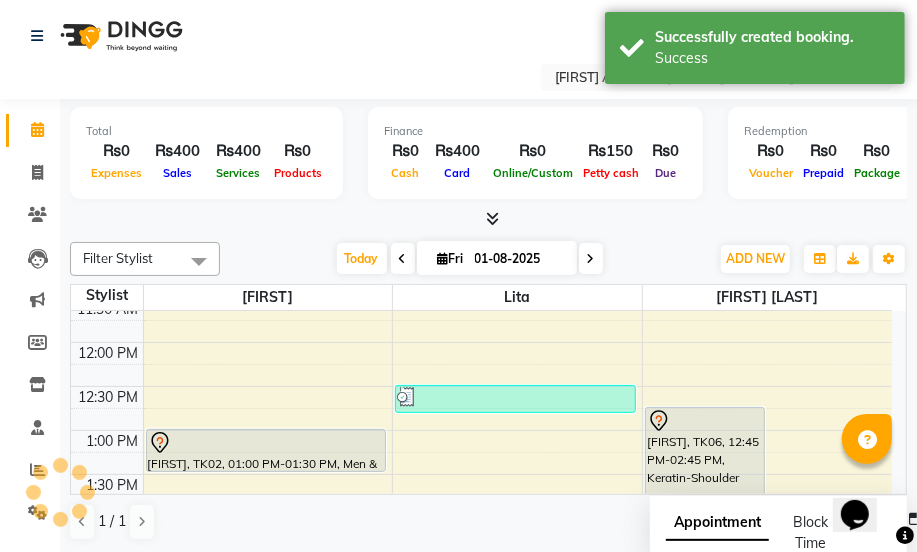 scroll, scrollTop: 0, scrollLeft: 0, axis: both 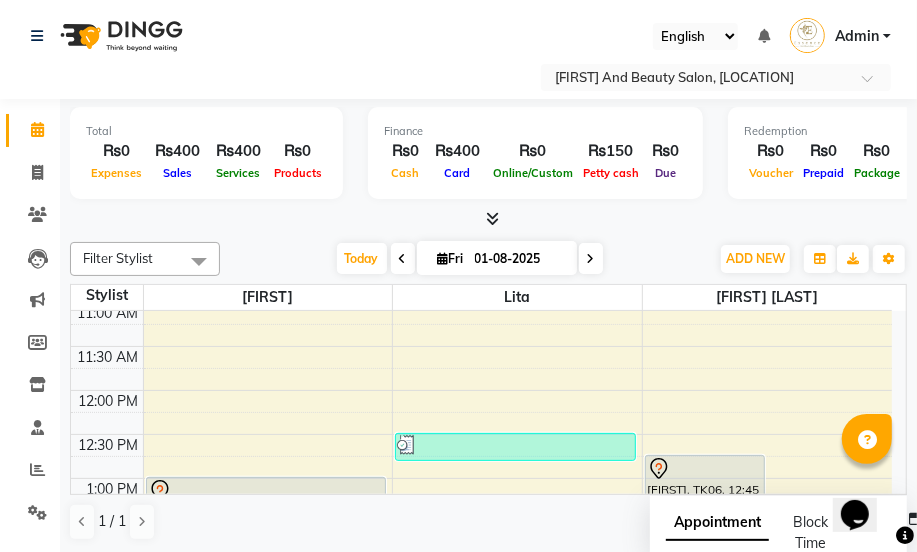 click on "8:00 AM 8:30 AM 9:00 AM 9:30 AM 10:00 AM 10:30 AM 11:00 AM 11:30 AM 12:00 PM 12:30 PM 1:00 PM 1:30 PM 2:00 PM 2:30 PM 3:00 PM 3:30 PM 4:00 PM 4:30 PM 5:00 PM 5:30 PM 6:00 PM 6:30 PM 7:00 PM 7:30 PM 8:00 PM 8:30 PM     [FIRST], TK01, 09:00 AM-09:30 AM, Men & Kid Cut     [FIRST], TK01, 09:30 AM-09:50 AM, Eyebrows             [FIRST], TK02, 01:00 PM-01:30 PM, Men & Kid Cut             [FIRST], TK03, 10:00 AM-10:20 AM, Eyebrows     [FIRST], TK05, 12:30 PM-12:50 PM, Eyebrows     [FIRST], TK06, 12:45 PM-02:45 PM, Keratin-Shoulder             [FIRST], TK04, 02:00 PM-04:00 PM, Keratin-Shoulder             [FIRST], TK04, 03:00 PM-04:30 PM, Shampoo,Blow,Dry Long" at bounding box center (481, 610) 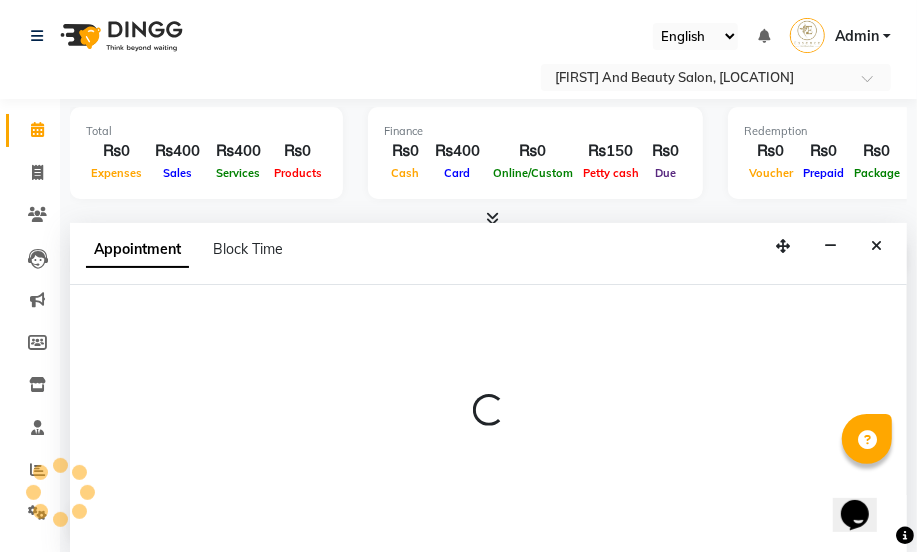 scroll, scrollTop: 0, scrollLeft: 0, axis: both 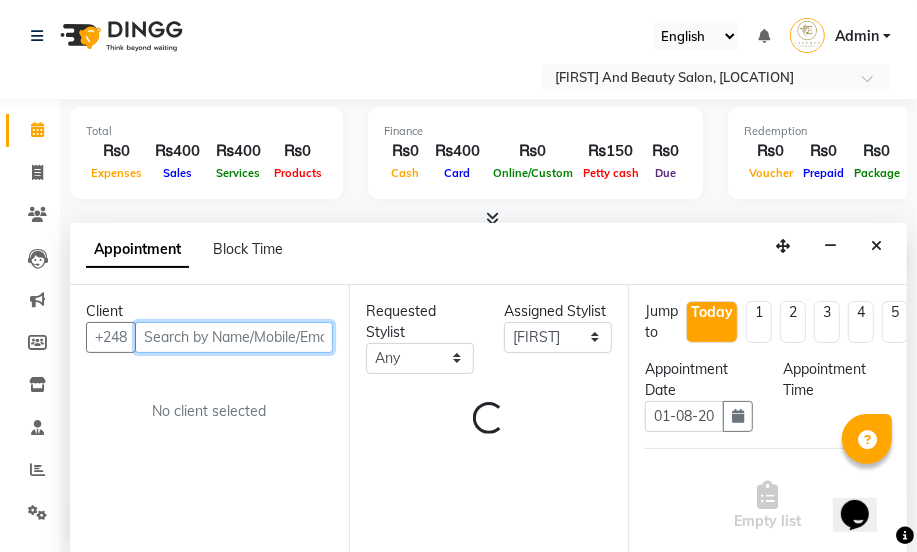 select on "720" 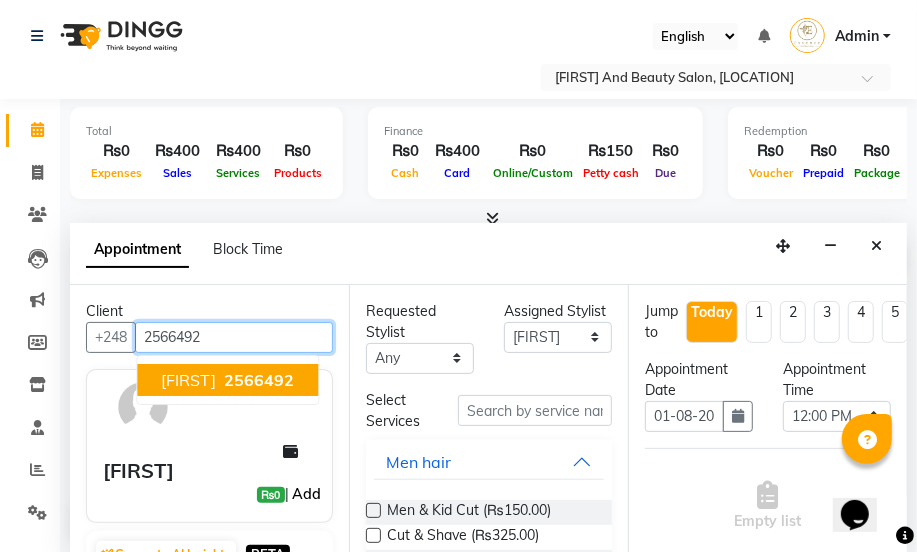 type on "2566492" 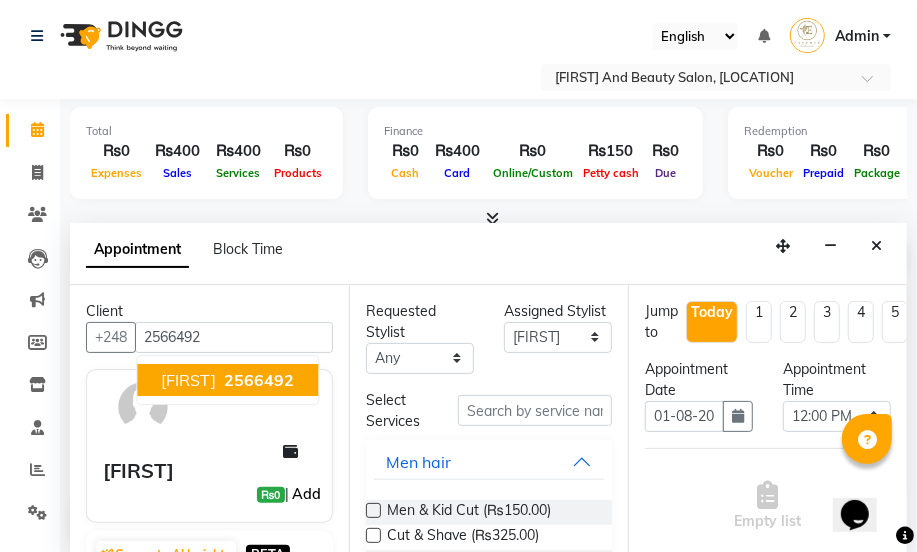click on "Add" at bounding box center (306, 494) 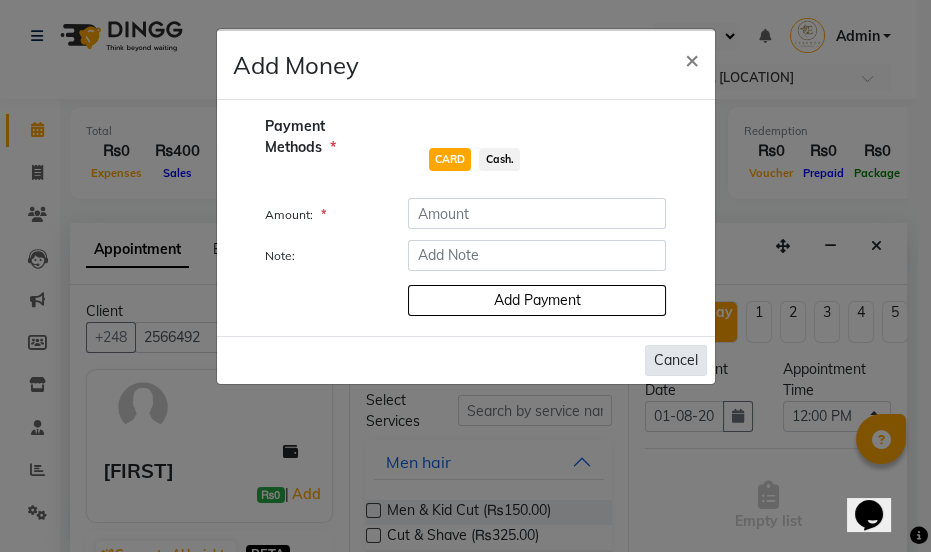 click on "Cancel" 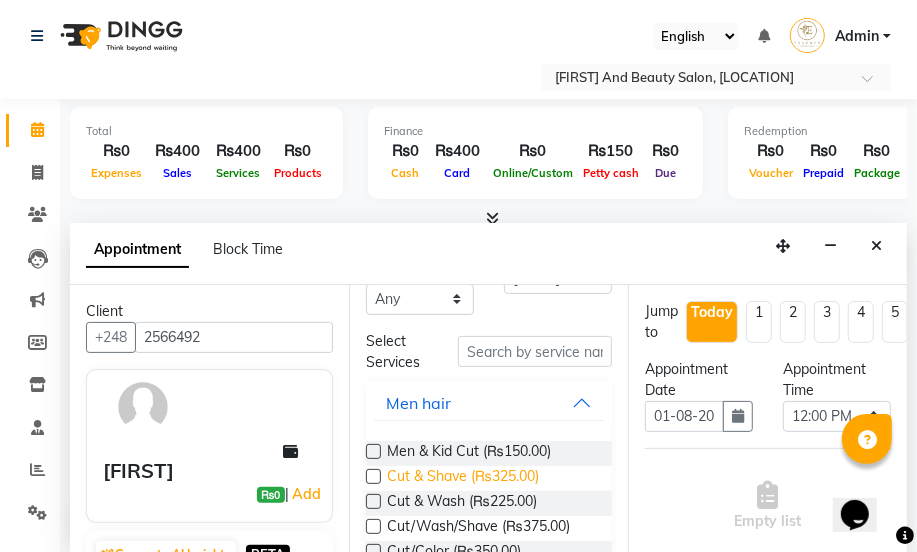 scroll, scrollTop: 90, scrollLeft: 0, axis: vertical 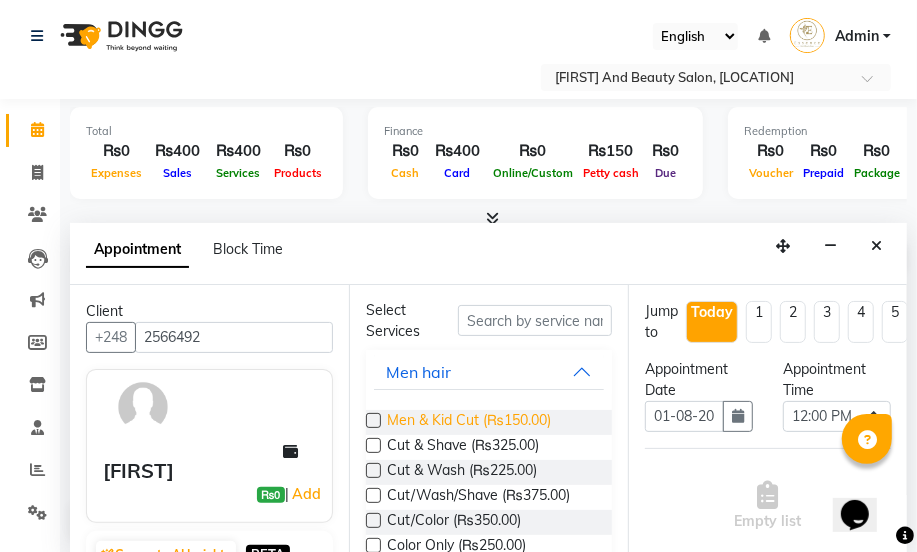 click on "Men & Kid Cut (₨150.00)" at bounding box center [469, 422] 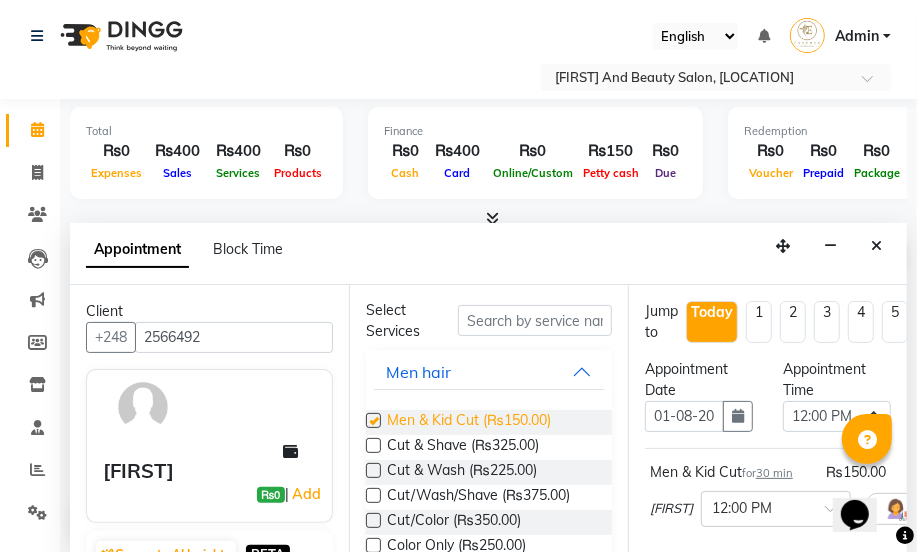 checkbox on "false" 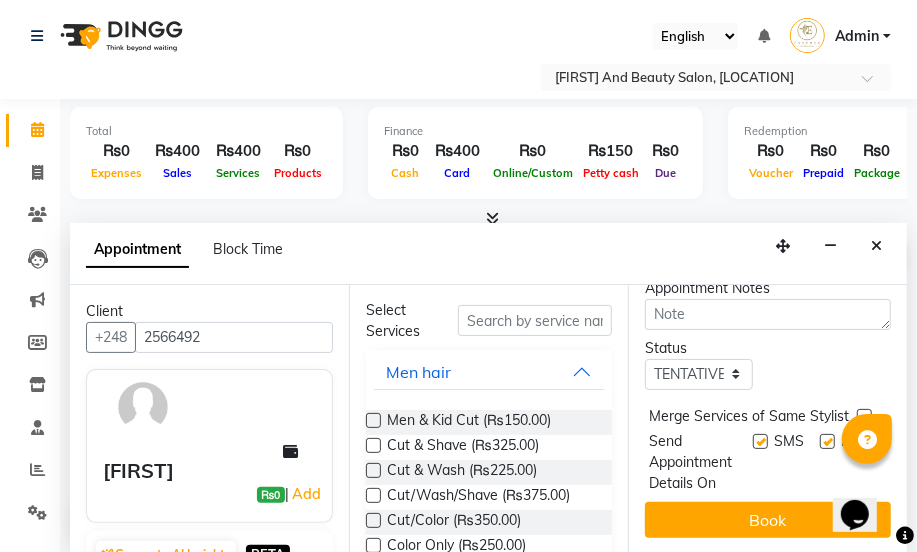 scroll, scrollTop: 363, scrollLeft: 0, axis: vertical 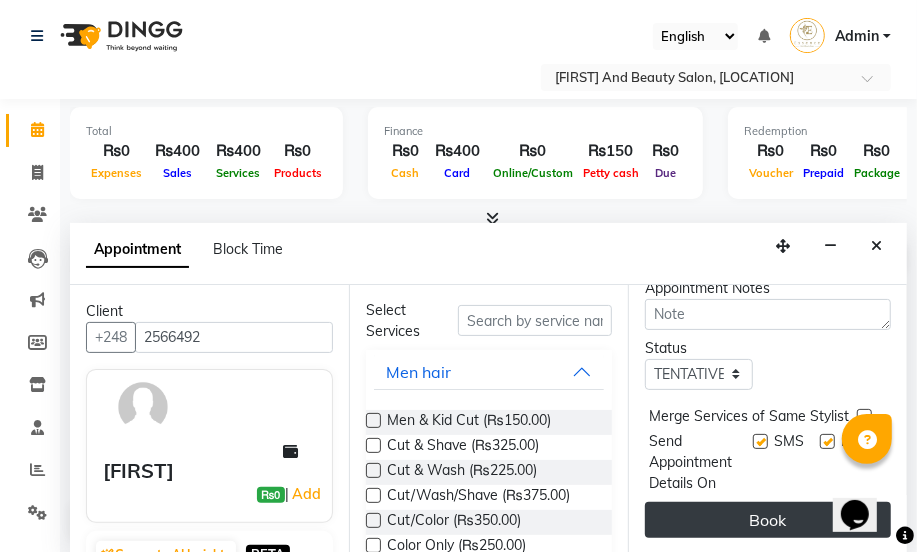 click on "Book" at bounding box center [768, 520] 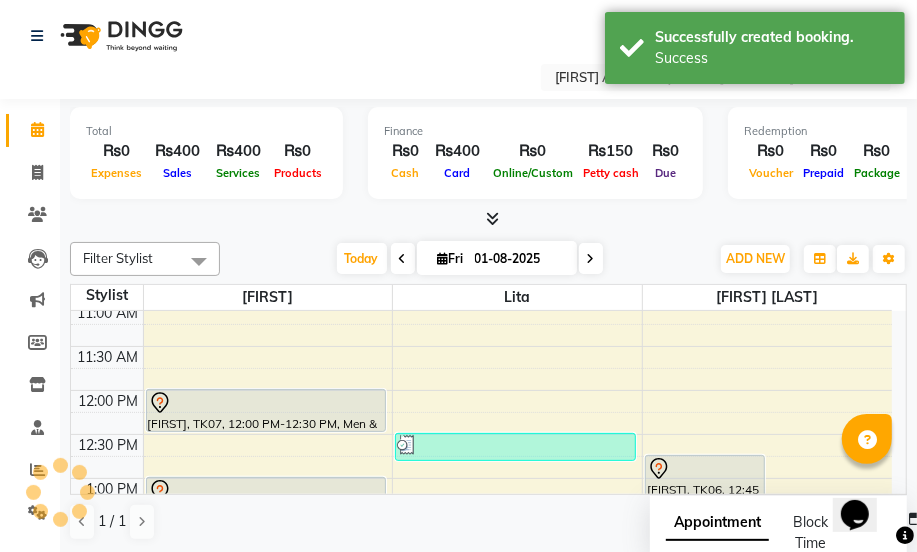 scroll, scrollTop: 0, scrollLeft: 0, axis: both 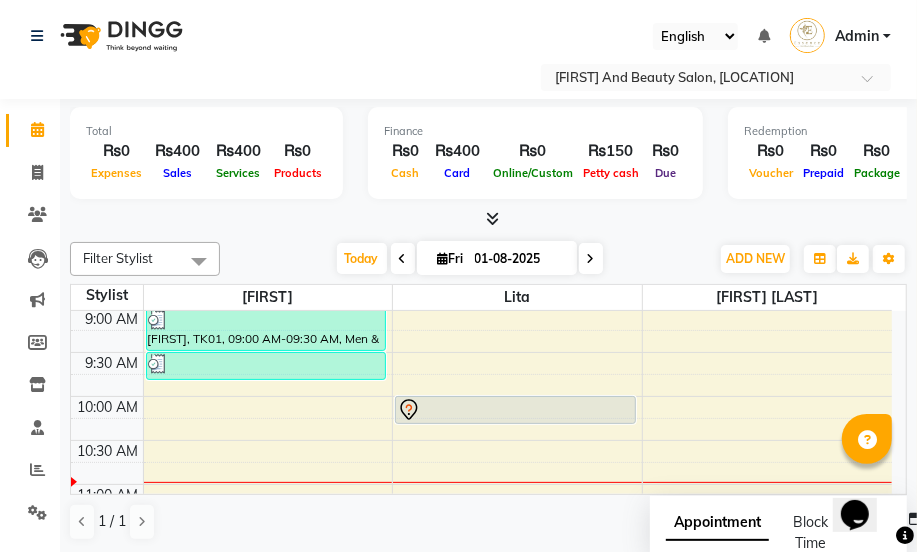click 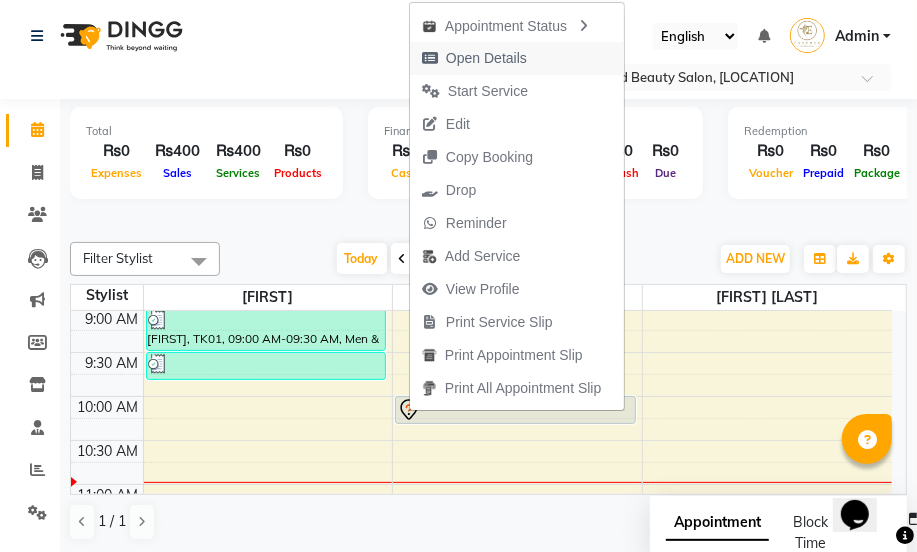 click on "Open Details" at bounding box center [486, 58] 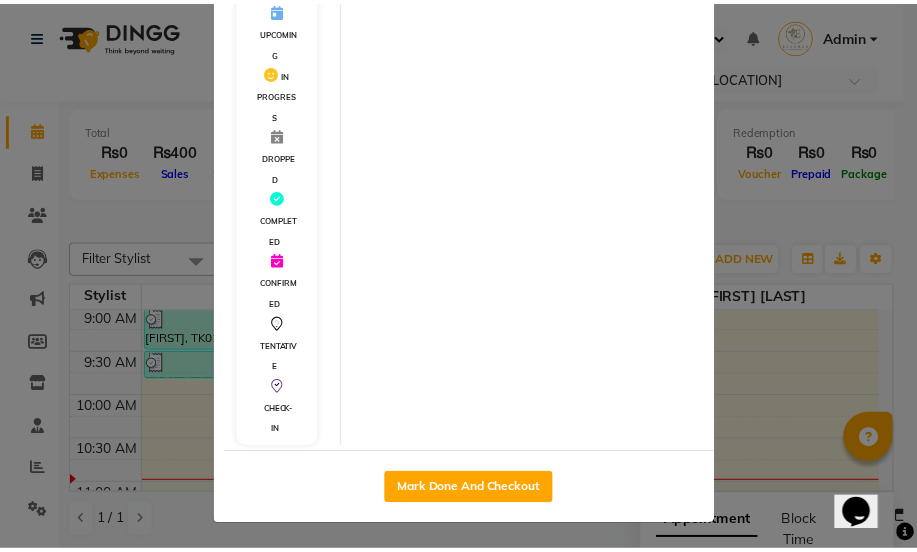 scroll, scrollTop: 440, scrollLeft: 0, axis: vertical 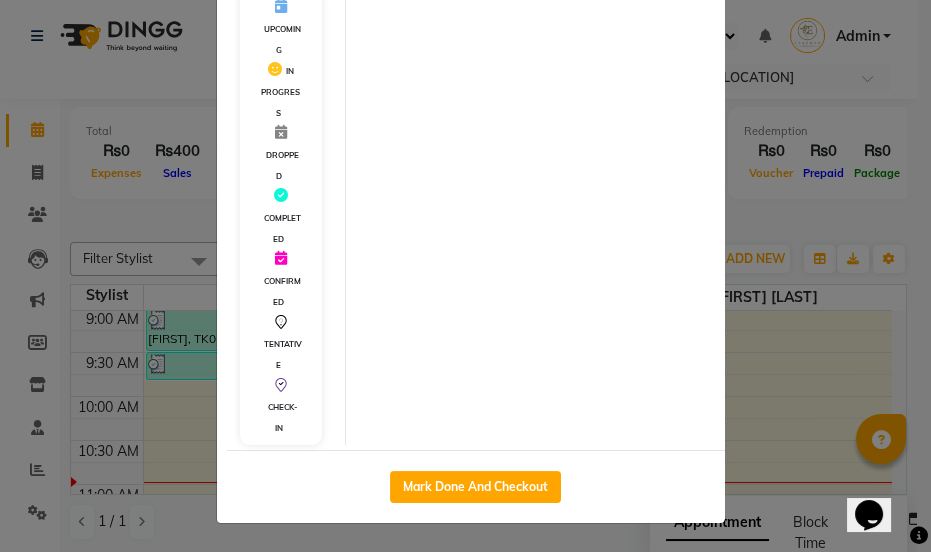 click on "Mark Done And Checkout" 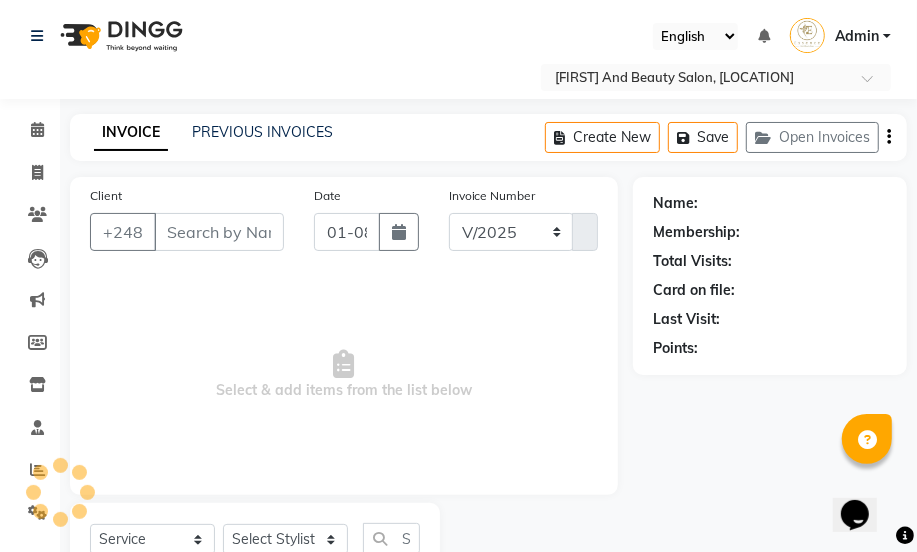 select on "8408" 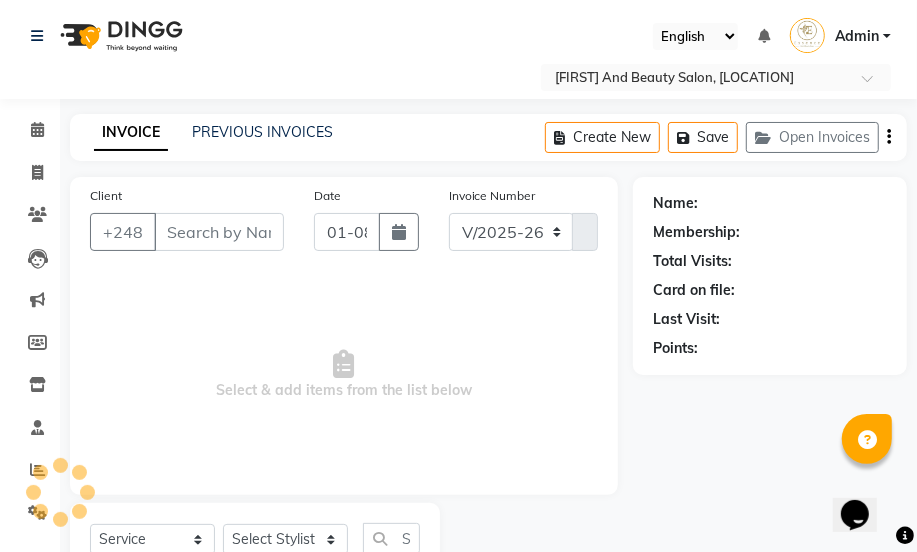 type on "2615338" 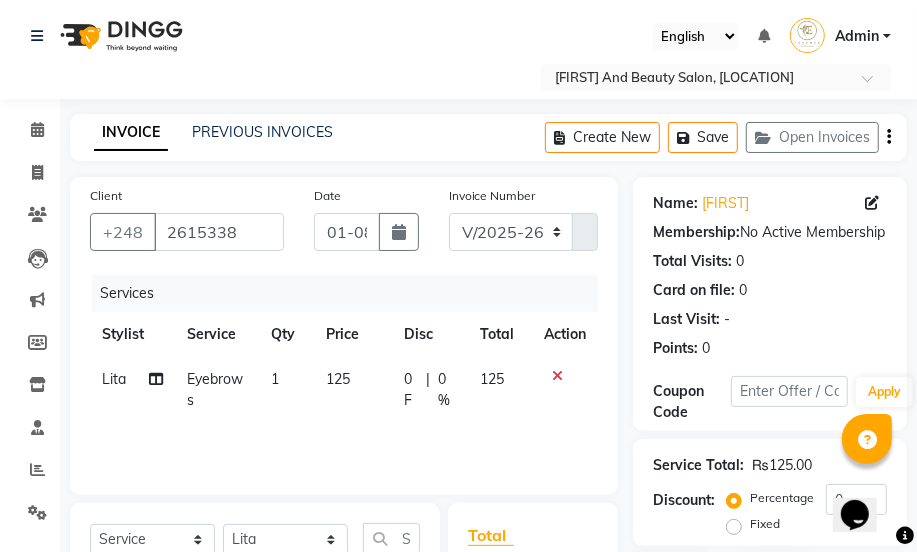 scroll, scrollTop: 272, scrollLeft: 0, axis: vertical 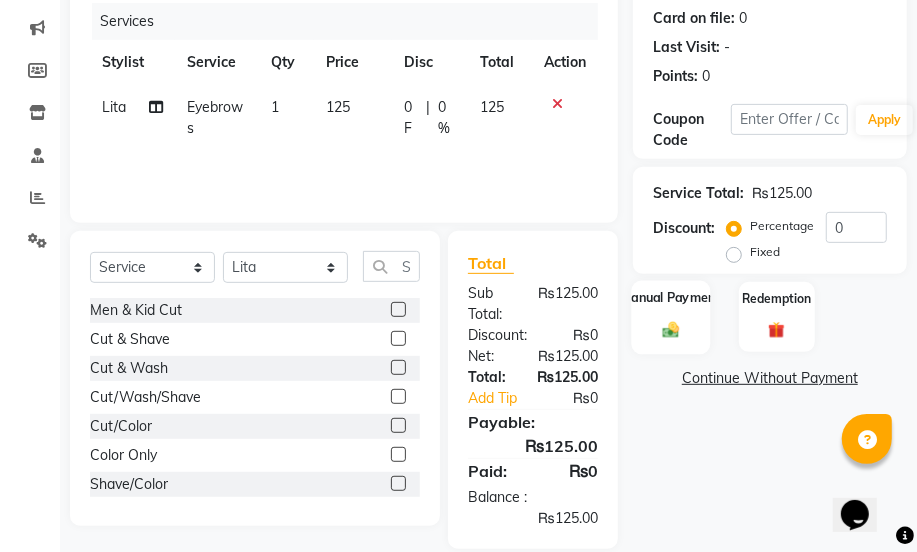 click 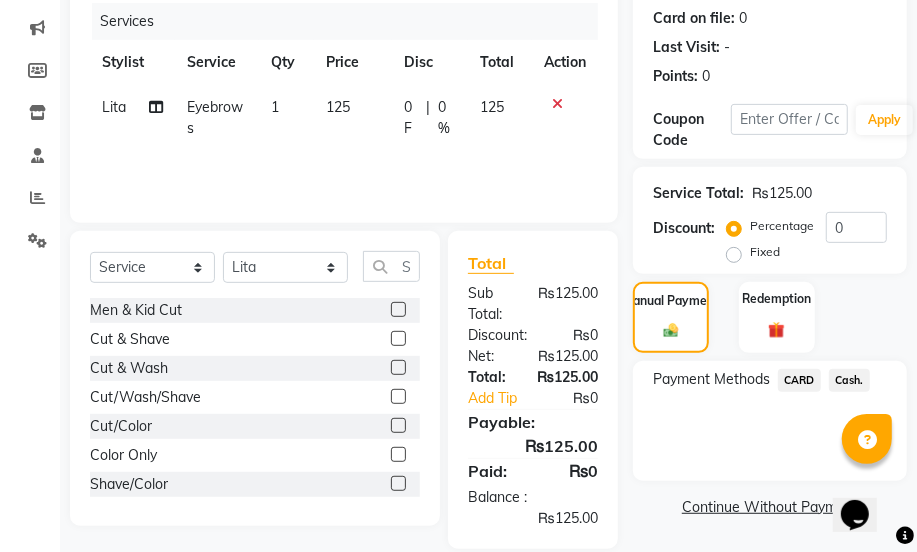 click on "CARD" 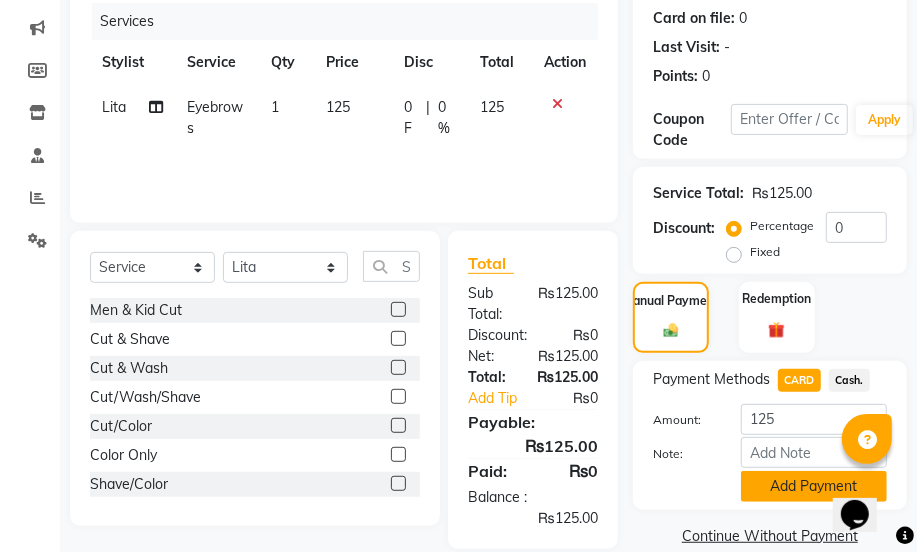 click on "Add Payment" 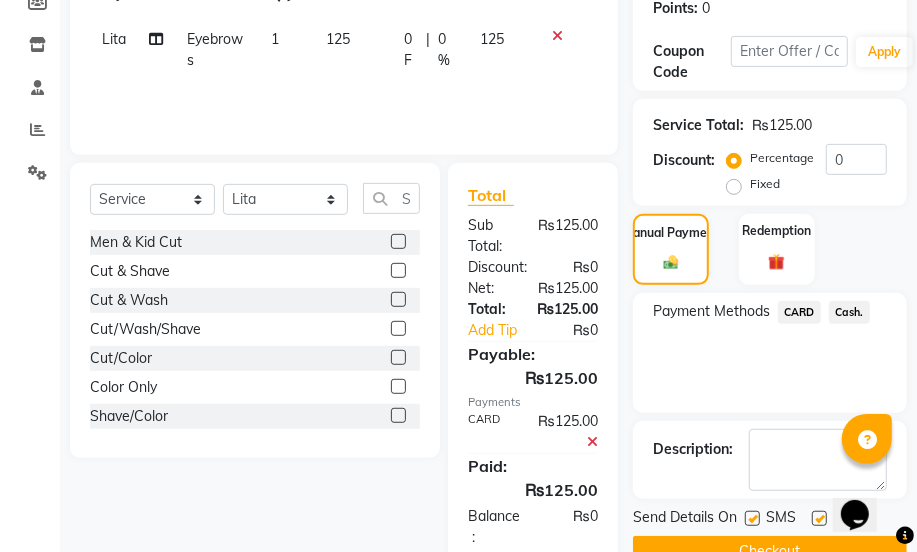 scroll, scrollTop: 386, scrollLeft: 0, axis: vertical 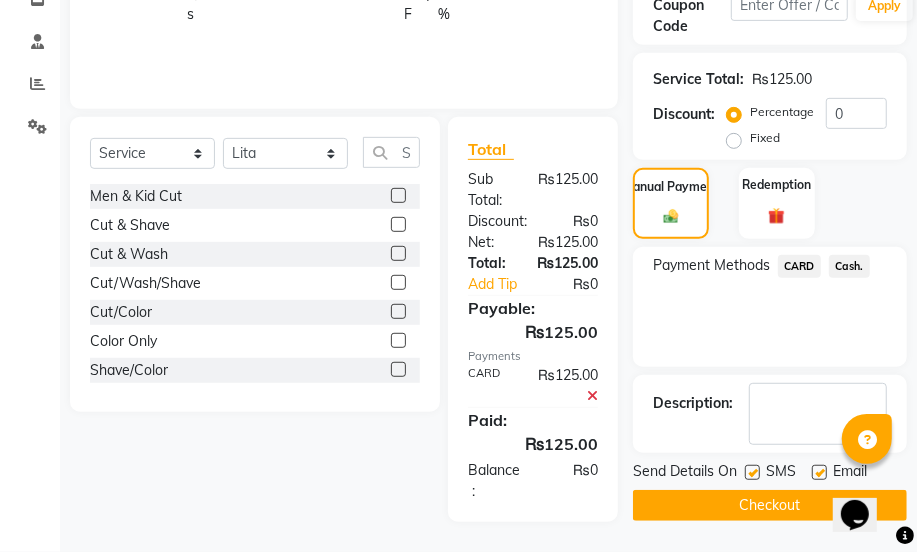 click on "Checkout" 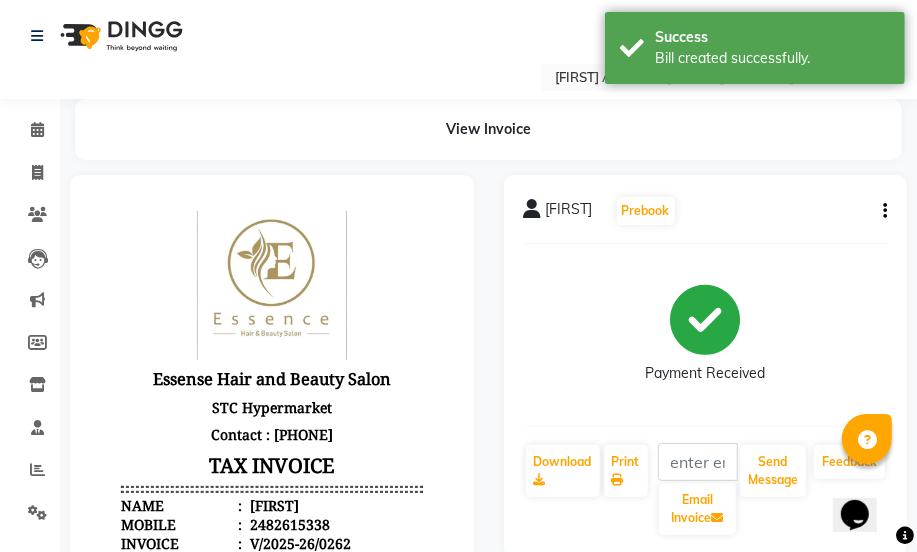 scroll, scrollTop: 0, scrollLeft: 0, axis: both 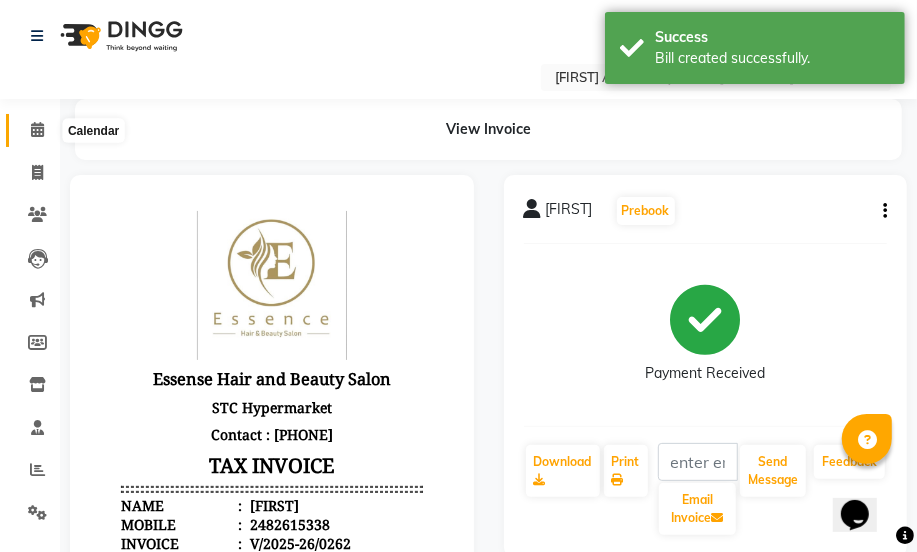 click 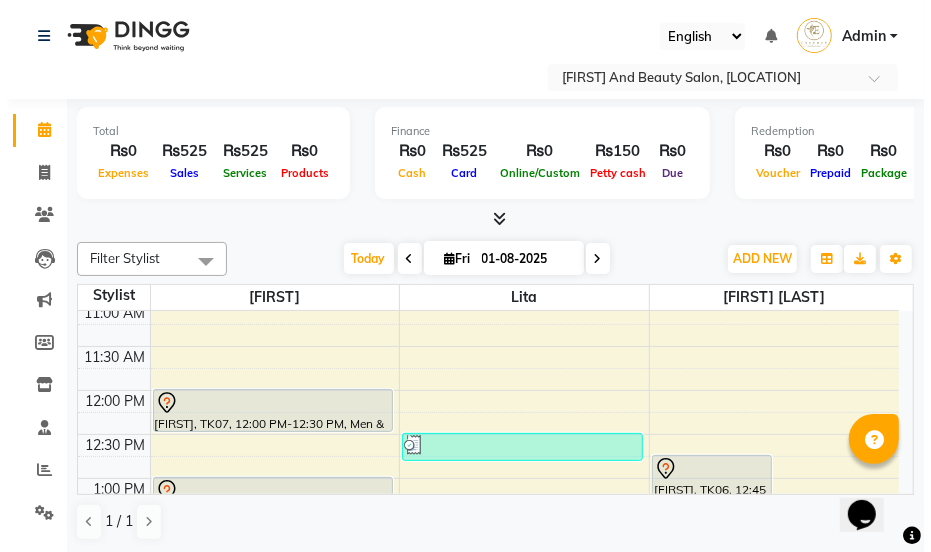 scroll, scrollTop: 363, scrollLeft: 0, axis: vertical 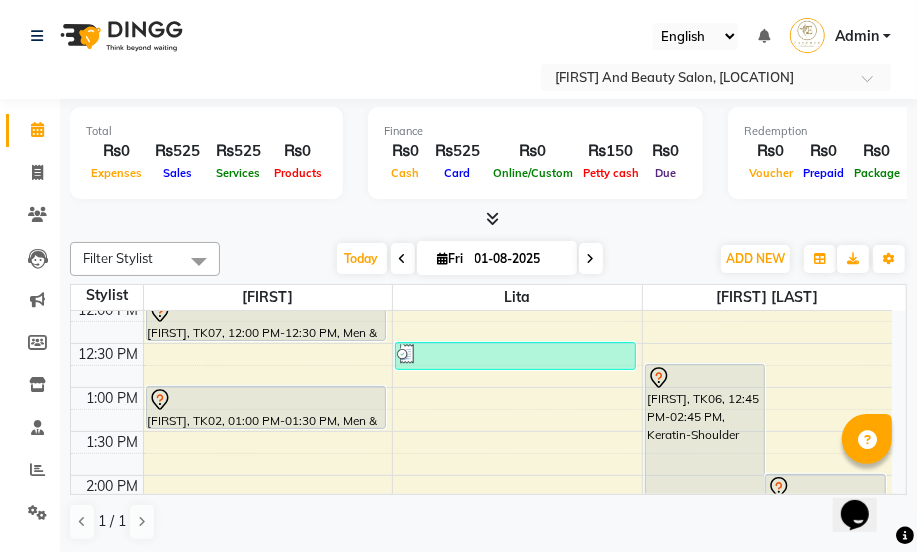 click 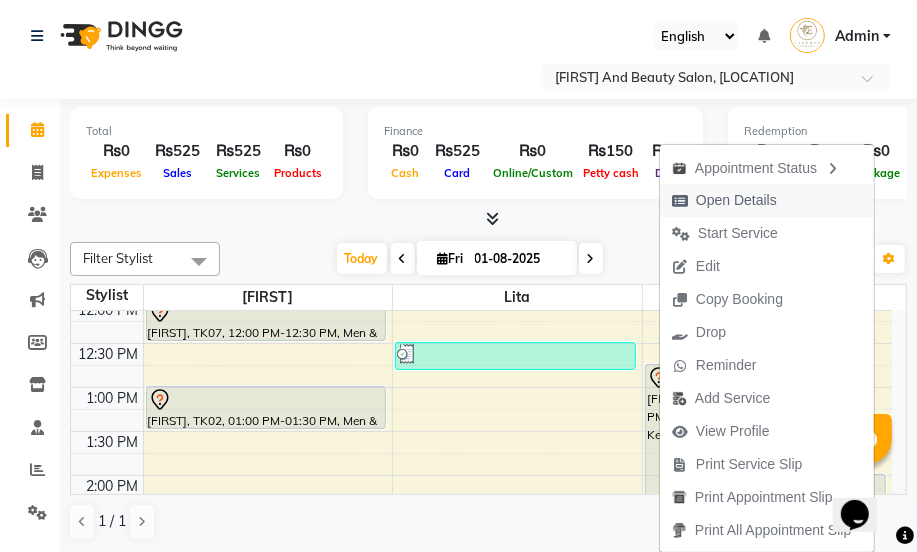 click on "Open Details" at bounding box center (736, 200) 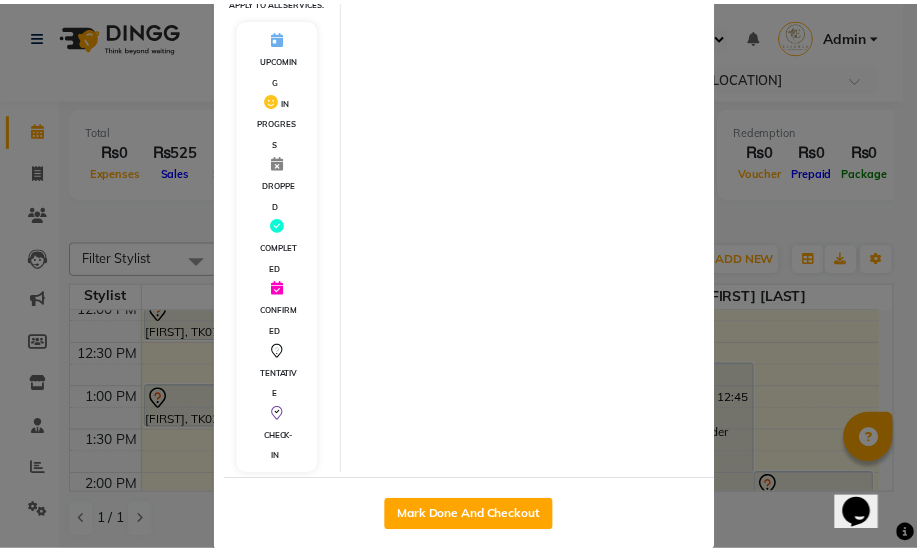 scroll, scrollTop: 440, scrollLeft: 0, axis: vertical 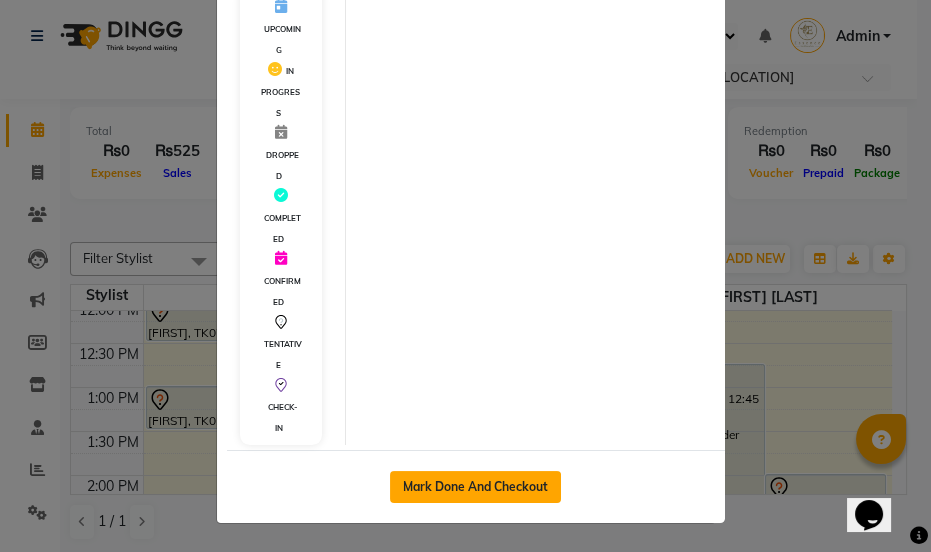 click on "Mark Done And Checkout" 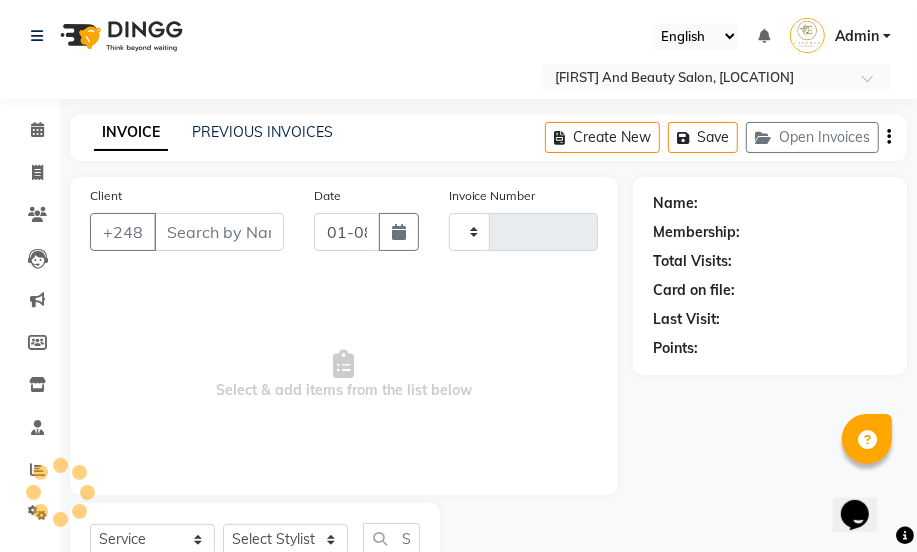 type on "0263" 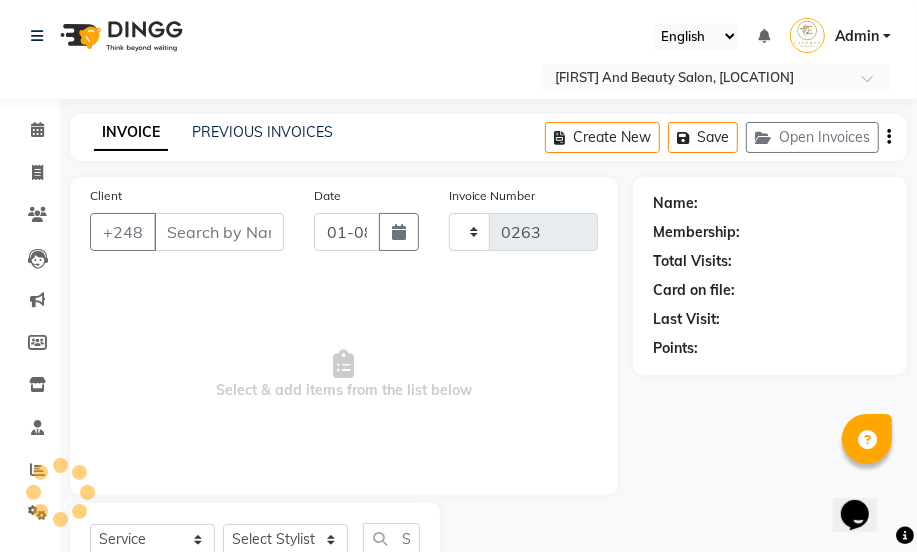 select on "8408" 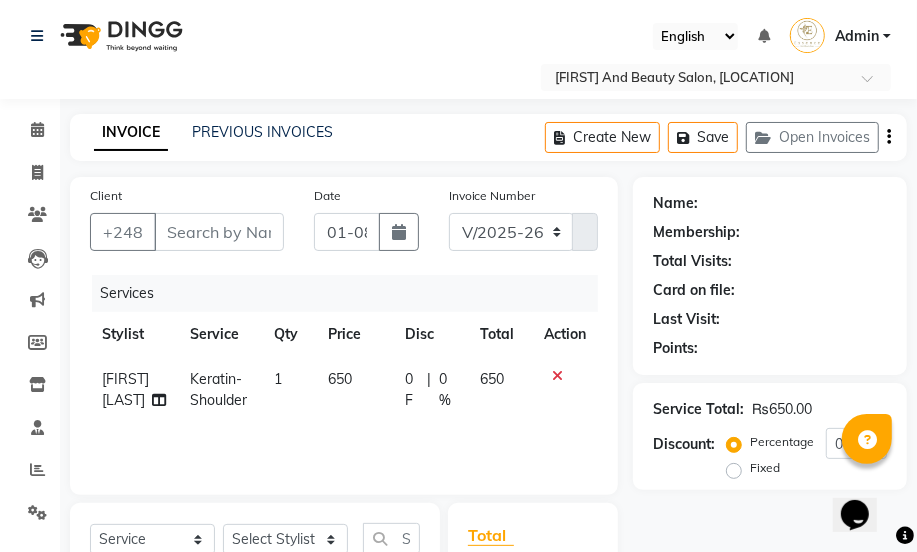 type on "[PHONE]" 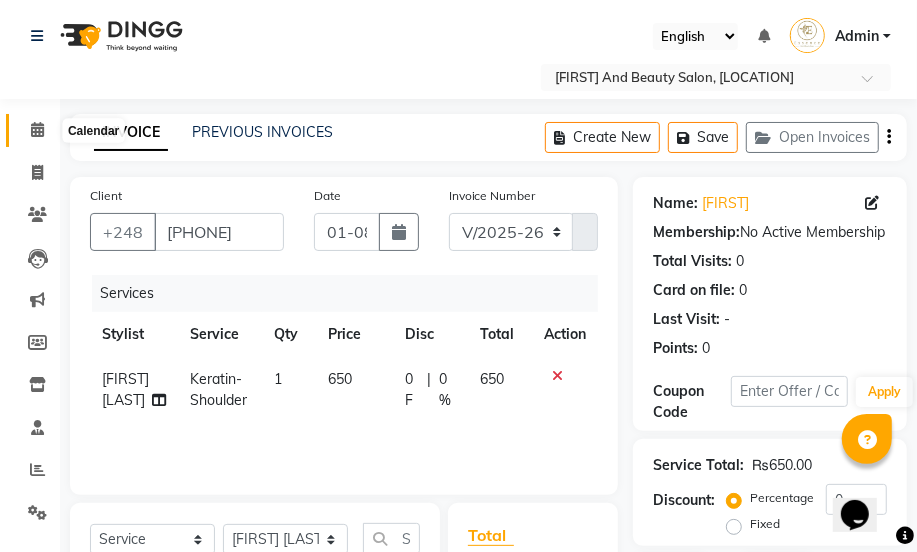 click 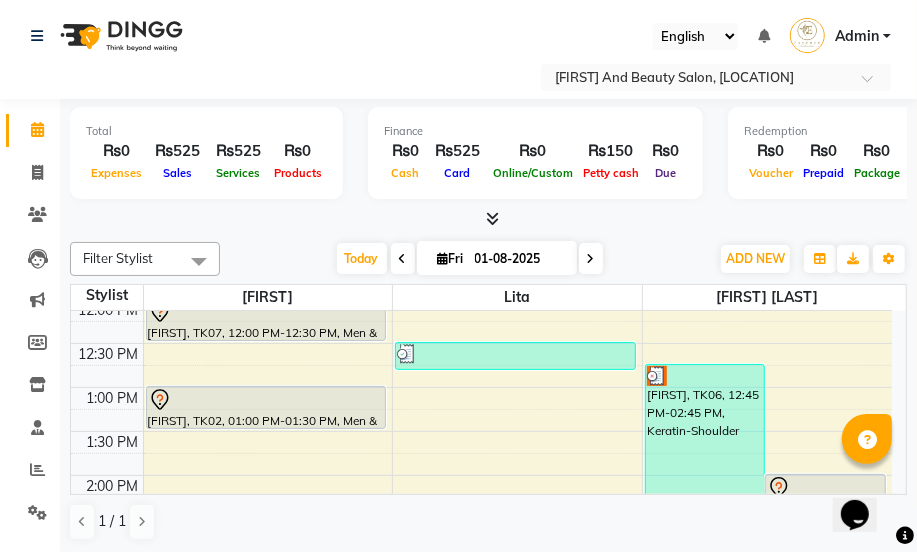 scroll, scrollTop: 454, scrollLeft: 0, axis: vertical 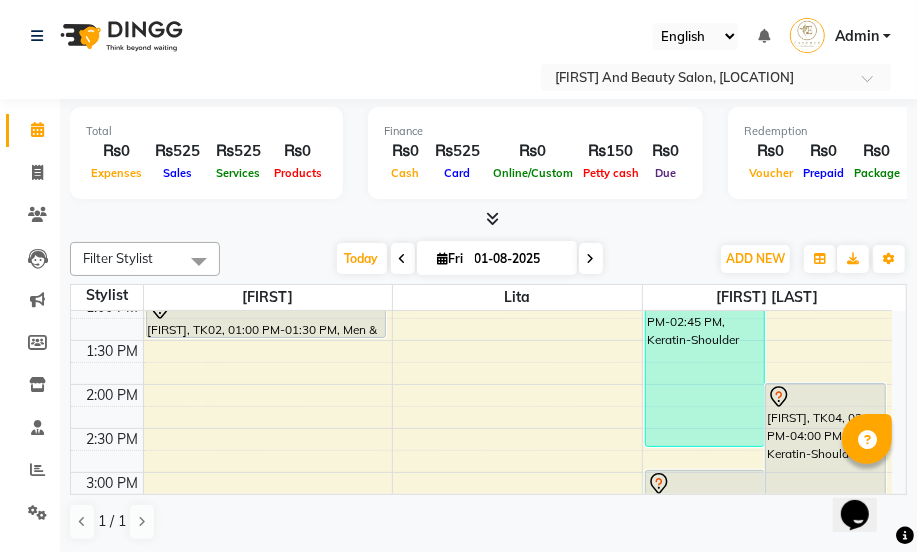 click on "8:00 AM 8:30 AM 9:00 AM 9:30 AM 10:00 AM 10:30 AM 11:00 AM 11:30 AM 12:00 PM 12:30 PM 1:00 PM 1:30 PM 2:00 PM 2:30 PM 3:00 PM 3:30 PM 4:00 PM 4:30 PM 5:00 PM 5:30 PM 6:00 PM 6:30 PM 7:00 PM 7:30 PM 8:00 PM 8:30 PM     [FIRST], TK01, 09:00 AM-09:30 AM, Men & Kid Cut     [FIRST], TK01, 09:30 AM-09:50 AM, Eyebrows             [FIRST], TK07, 12:00 PM-12:30 PM, Men & Kid Cut             [FIRST], TK02, 01:00 PM-01:30 PM, Men & Kid Cut     [FIRST], TK03, 10:00 AM-10:20 AM, Eyebrows     [FIRST], TK05, 12:30 PM-12:50 PM, Eyebrows     [FIRST], TK06, 12:45 PM-02:45 PM, Keratin-Shoulder             [FIRST], TK04, 02:00 PM-04:00 PM, Keratin-Shoulder             [FIRST], TK04, 03:00 PM-04:30 PM, Shampoo,Blow,Dry Long" at bounding box center (481, 428) 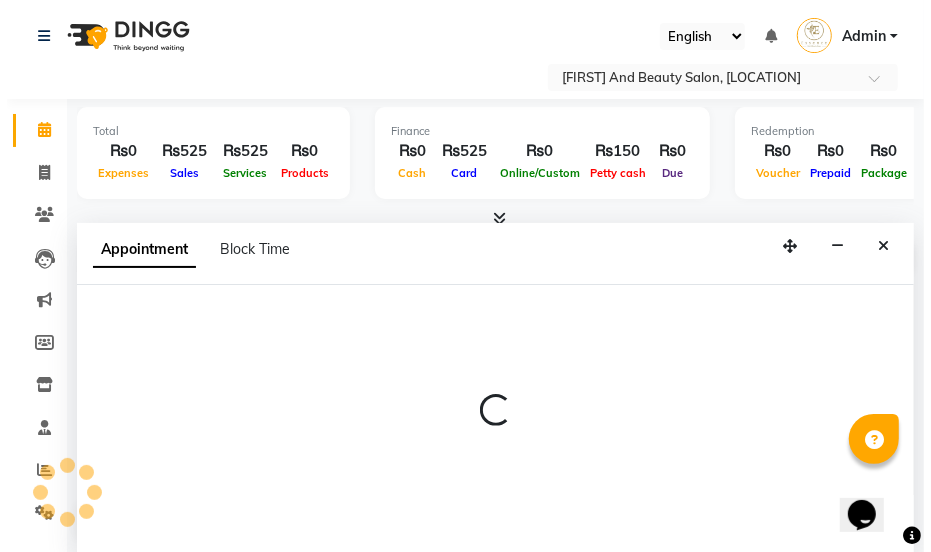 scroll, scrollTop: 0, scrollLeft: 0, axis: both 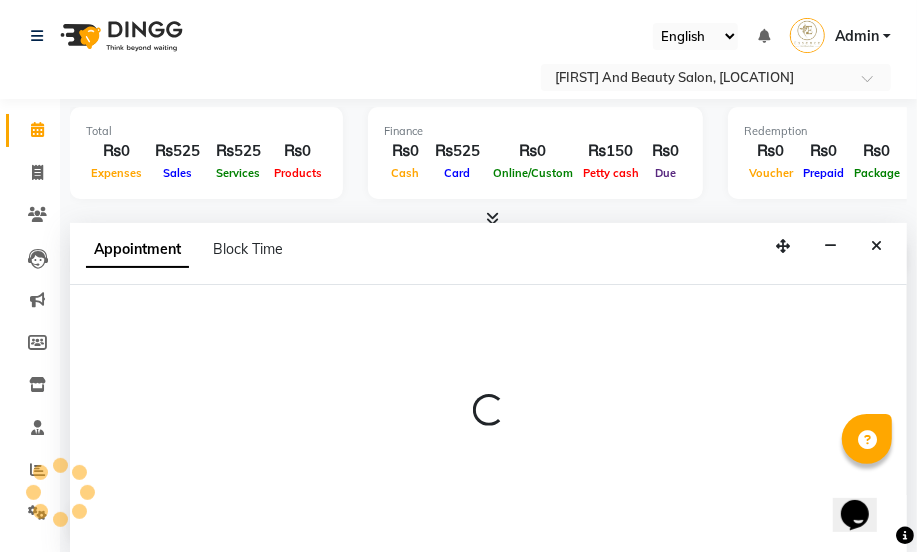 select on "83635" 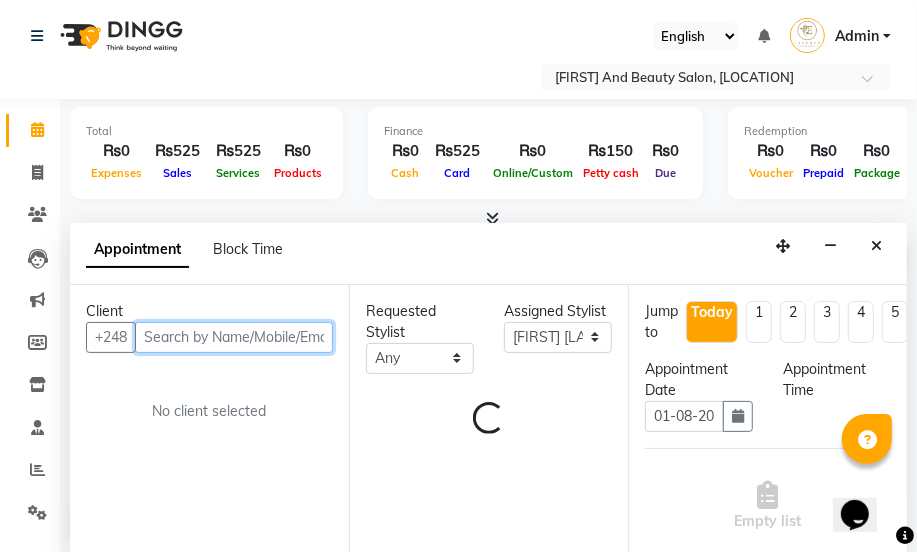 select on "810" 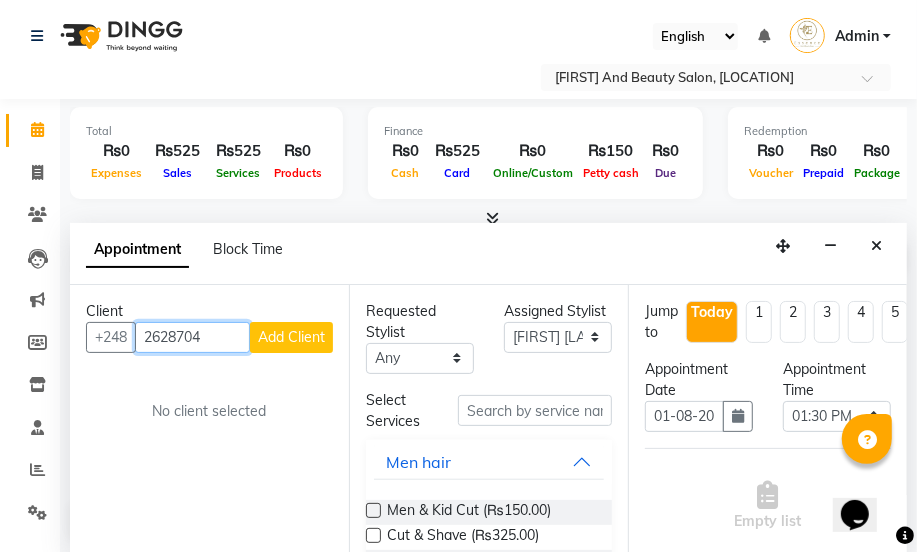 type on "2628704" 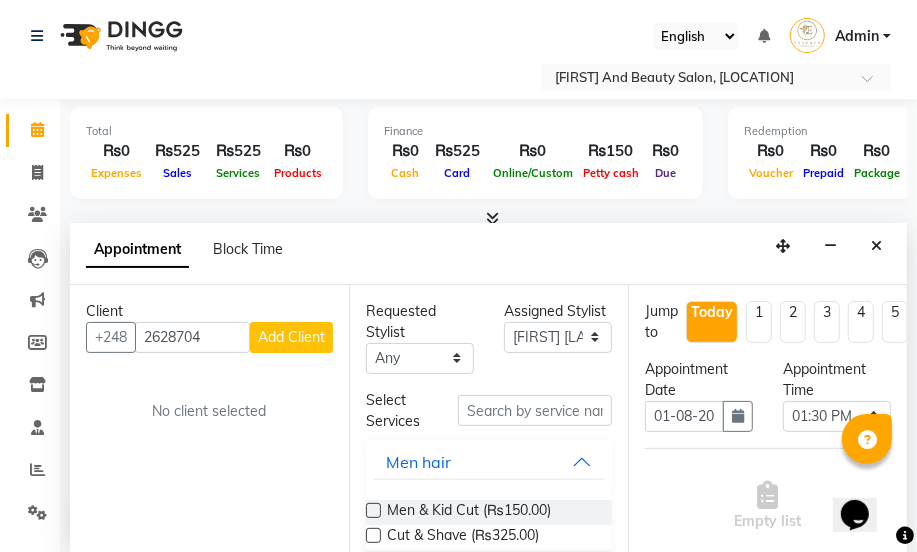 click on "Add Client" at bounding box center [291, 337] 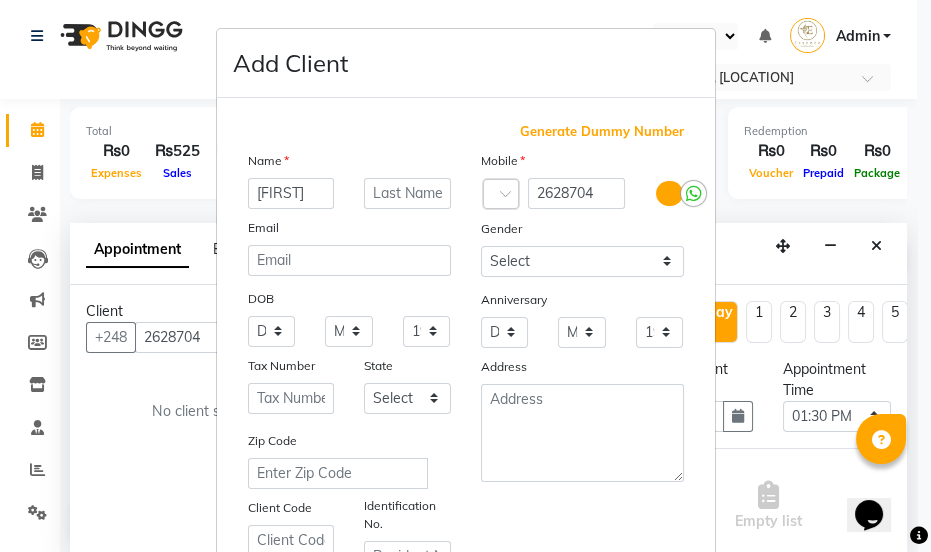 type on "[FIRST]" 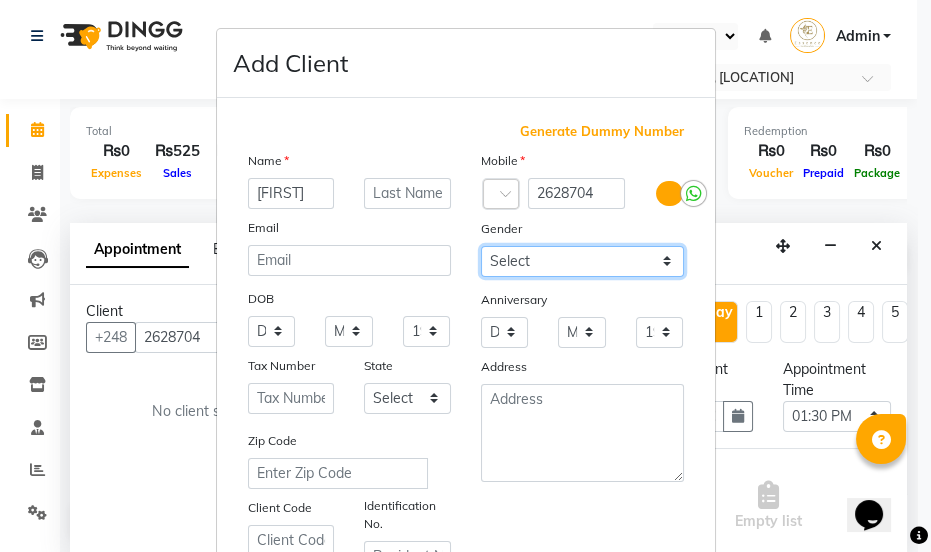click on "Select Male Female Other Prefer Not To Say" at bounding box center (582, 261) 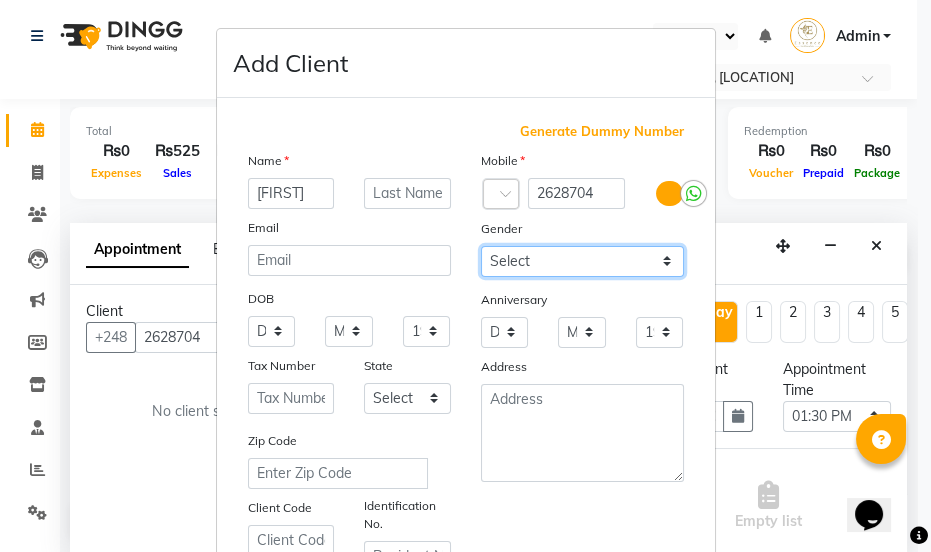select on "female" 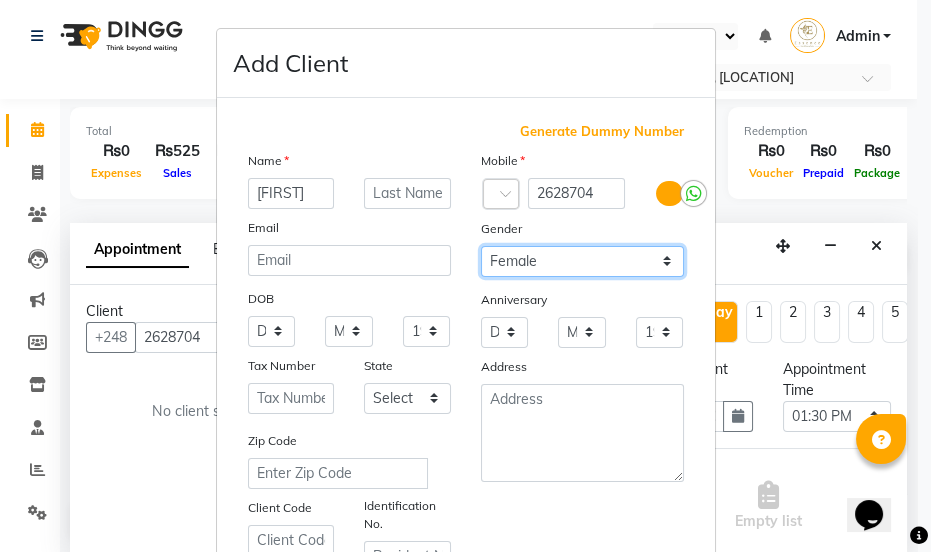 click on "Select Male Female Other Prefer Not To Say" at bounding box center [582, 261] 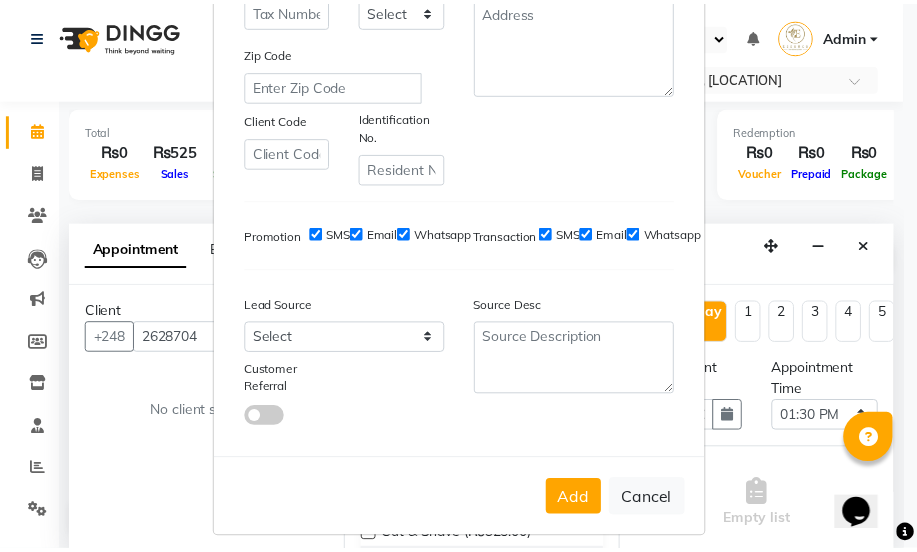 scroll, scrollTop: 407, scrollLeft: 0, axis: vertical 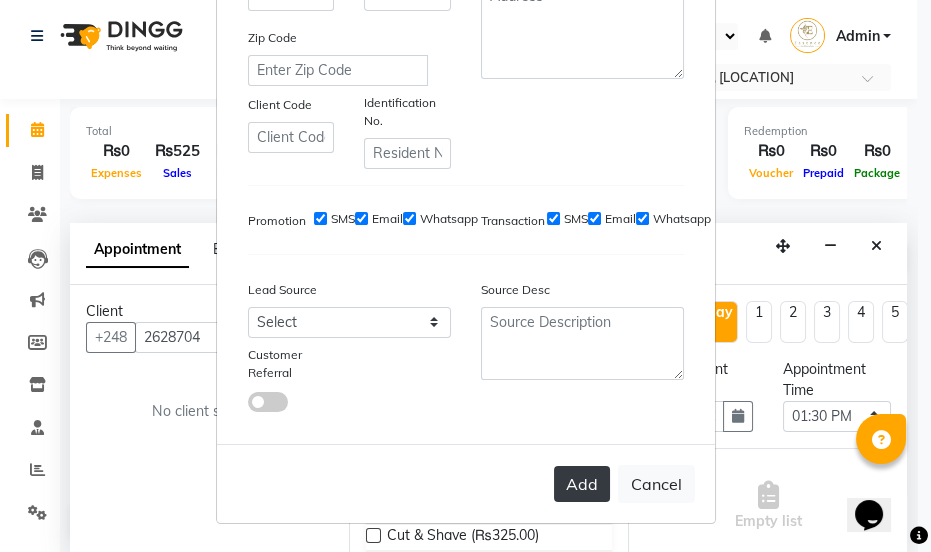 click on "Add" at bounding box center [582, 484] 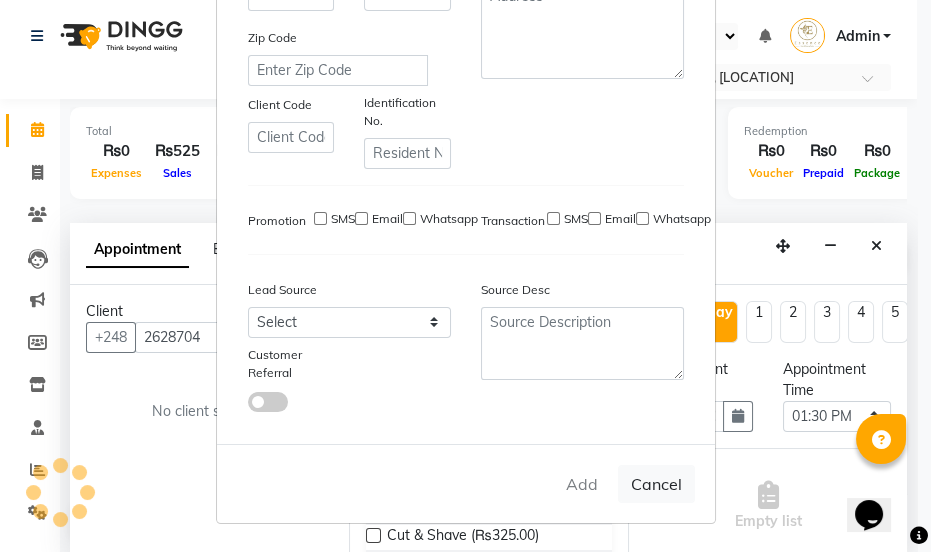 type 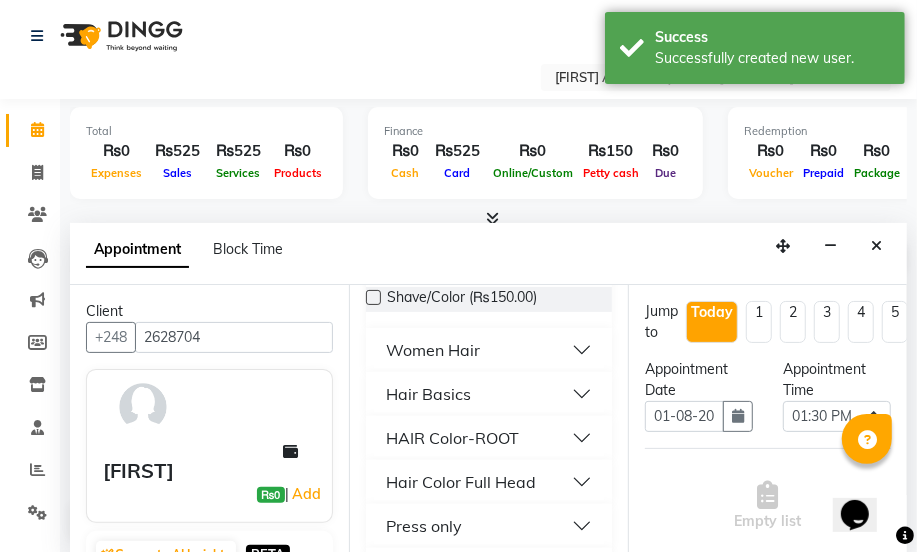 scroll, scrollTop: 272, scrollLeft: 0, axis: vertical 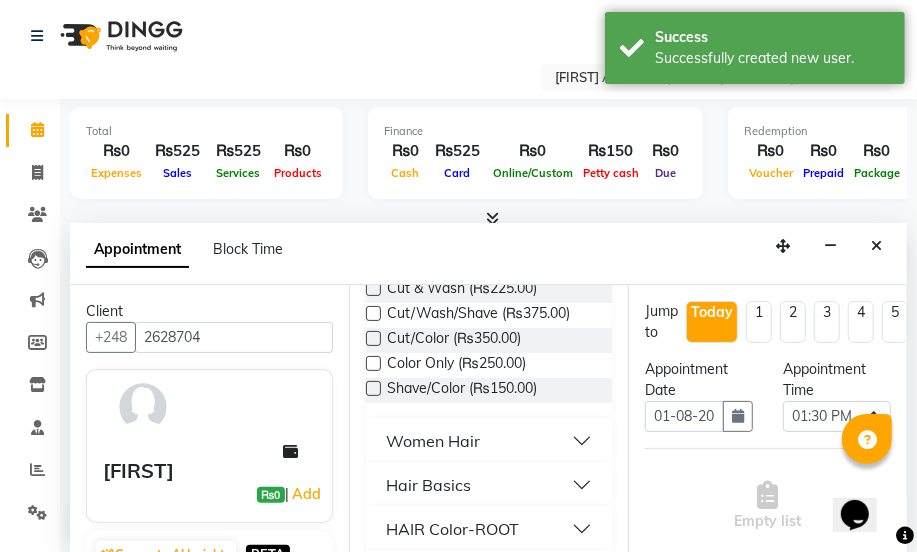 click on "Hair Basics" at bounding box center (428, 485) 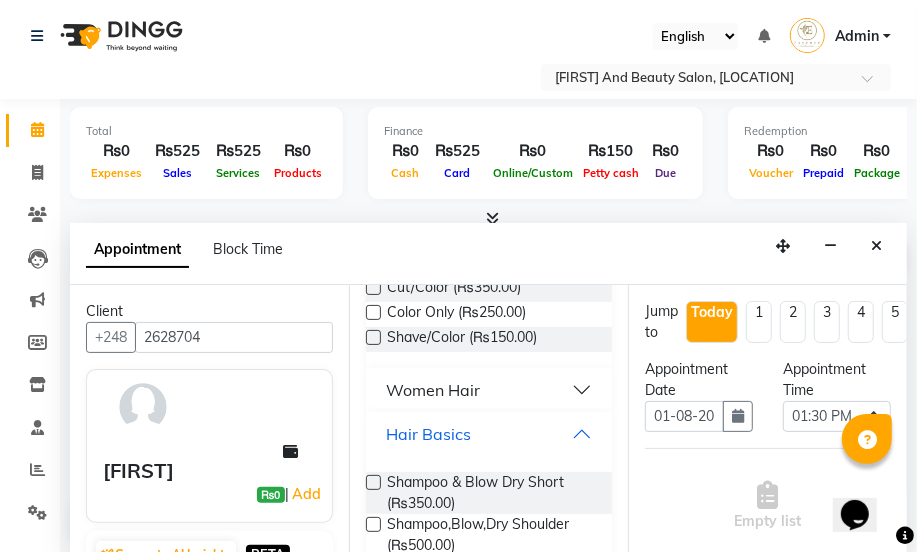 scroll, scrollTop: 363, scrollLeft: 0, axis: vertical 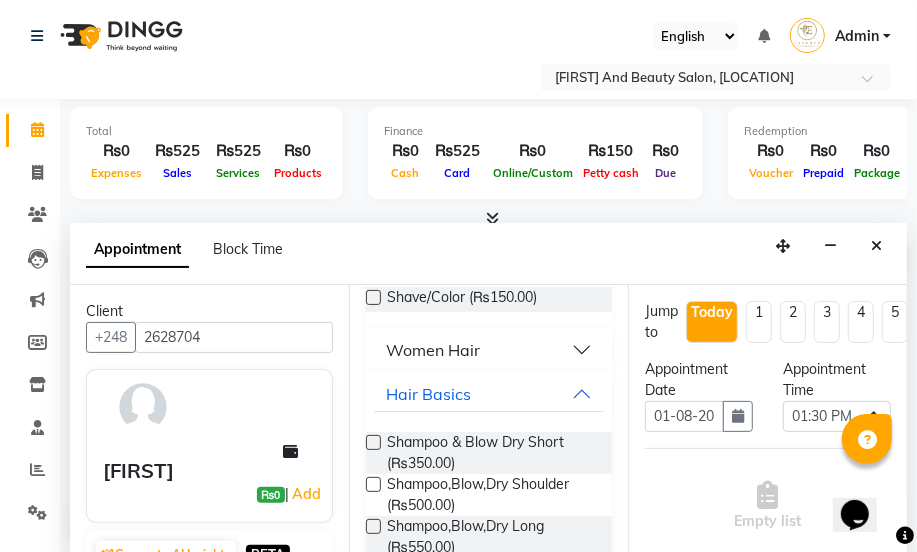 click on "Shampoo,Blow,Dry  Shoulder (₨500.00)" at bounding box center [489, 495] 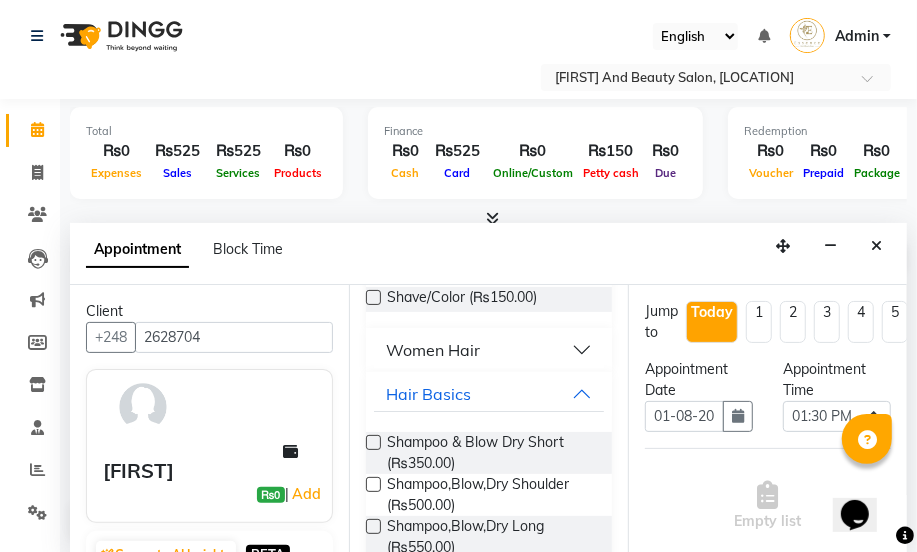 click at bounding box center (373, 484) 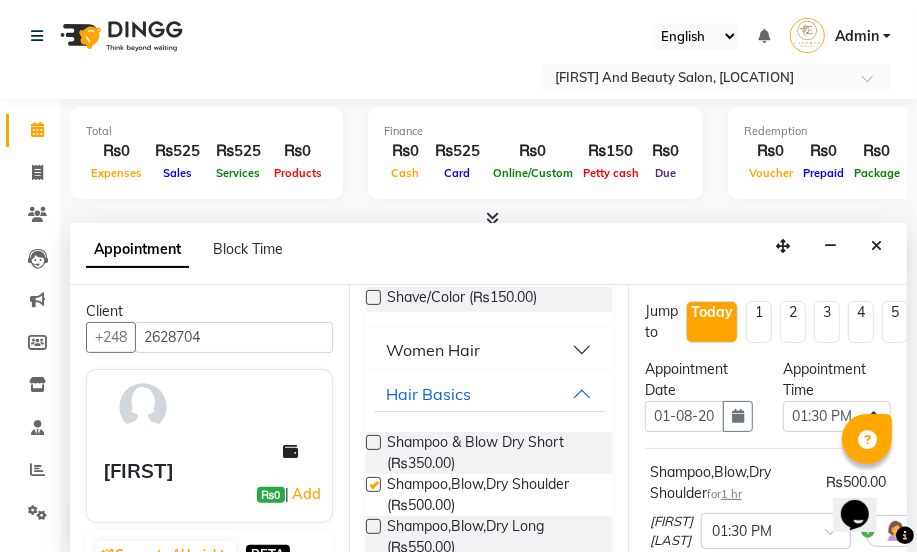 checkbox on "false" 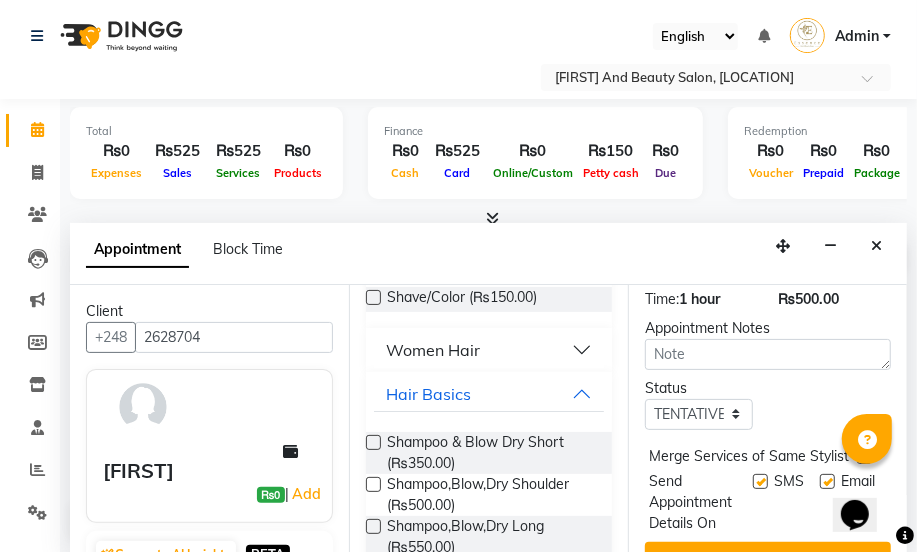 scroll, scrollTop: 416, scrollLeft: 0, axis: vertical 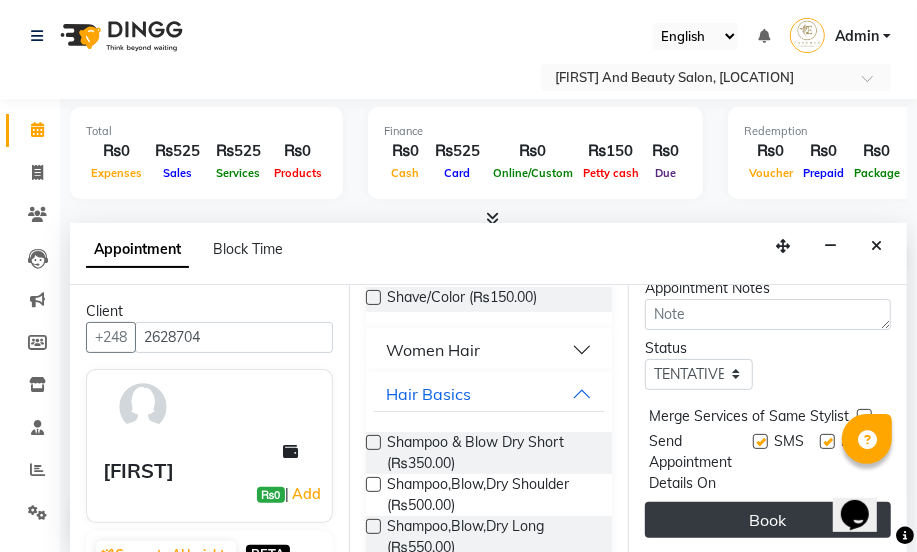 click on "Book" at bounding box center (768, 520) 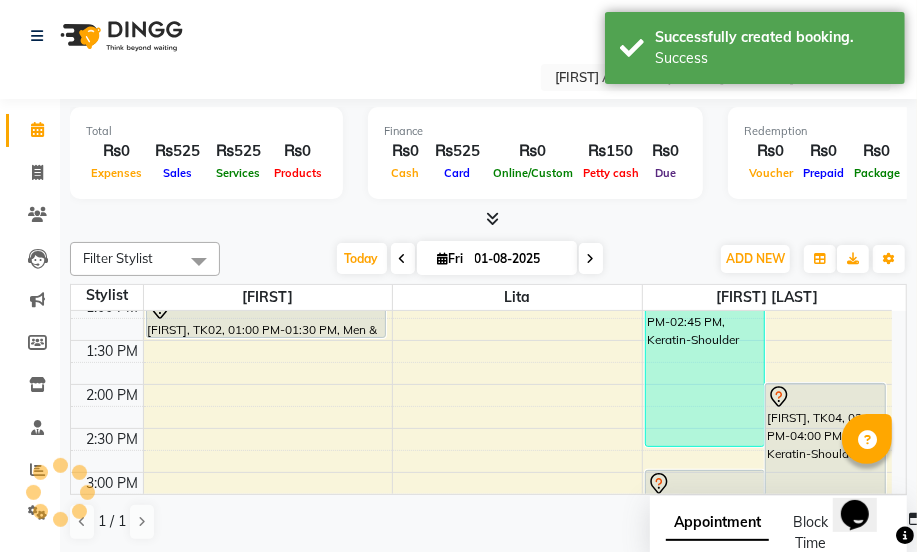scroll, scrollTop: 0, scrollLeft: 0, axis: both 